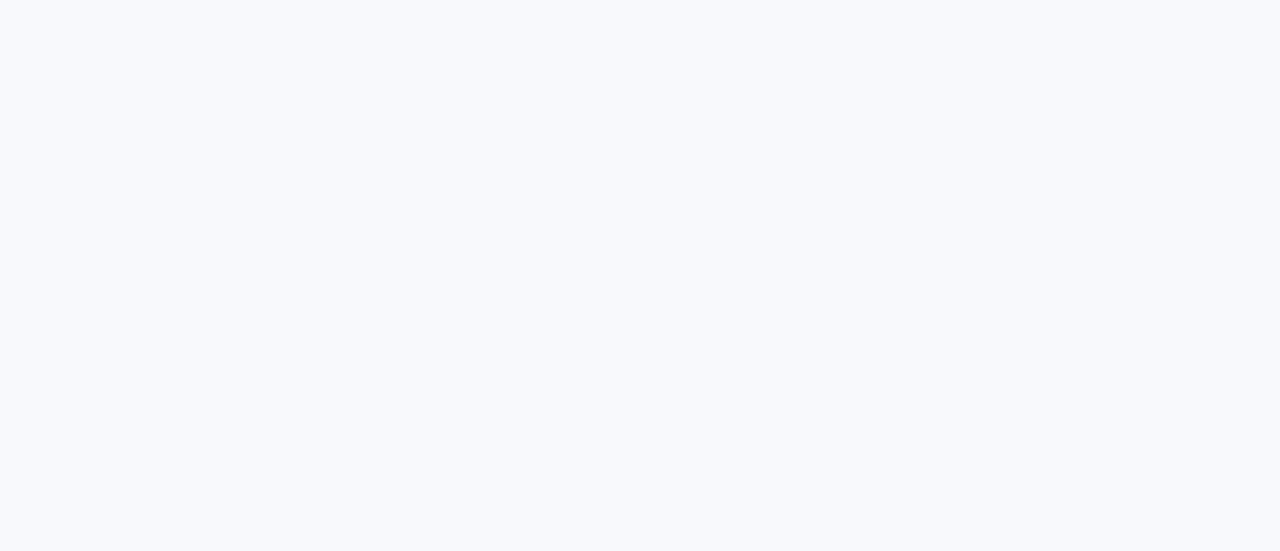 scroll, scrollTop: 0, scrollLeft: 0, axis: both 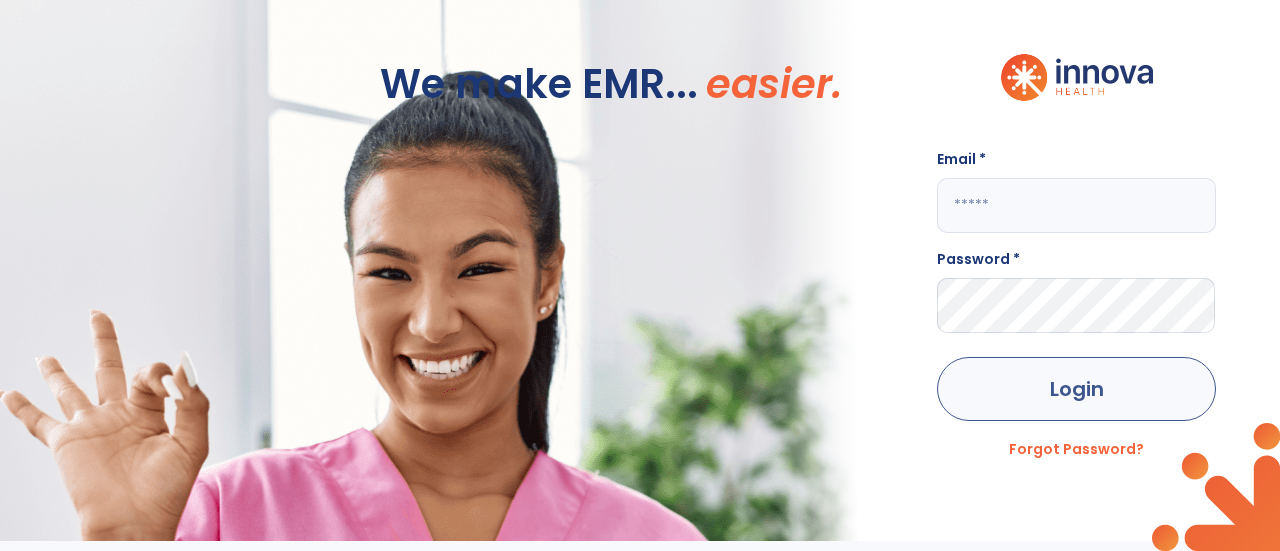 type on "**********" 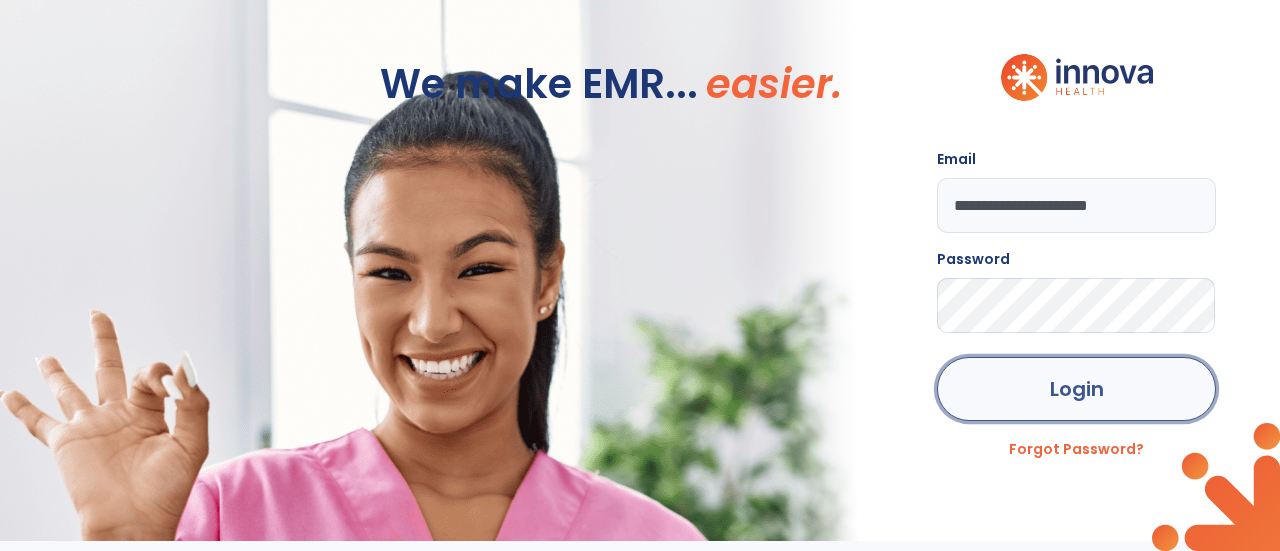 click on "Login" 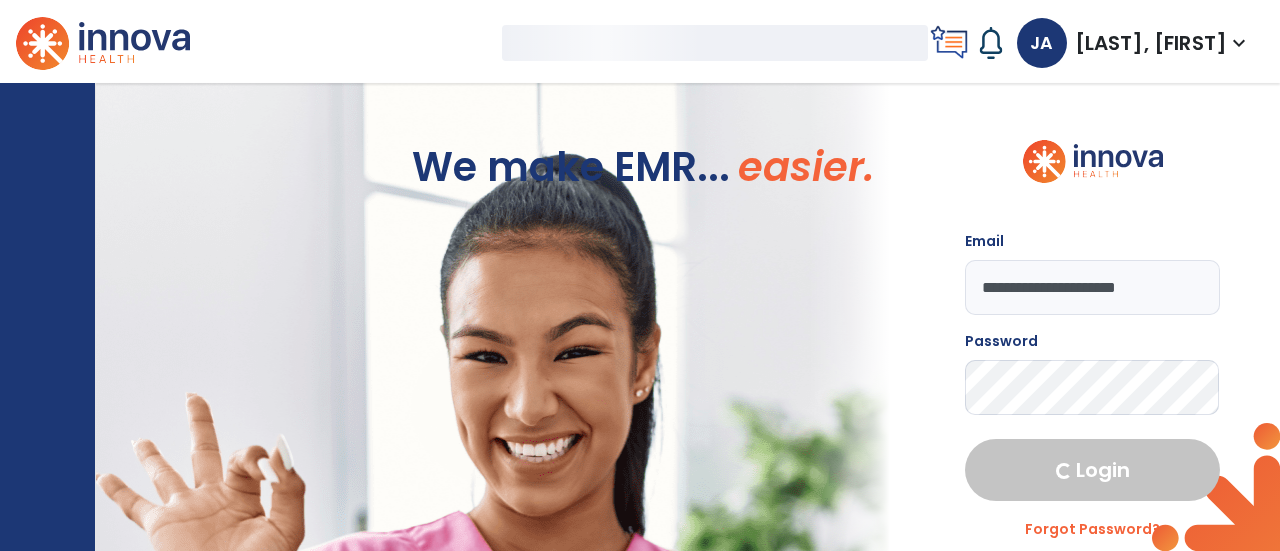 select on "****" 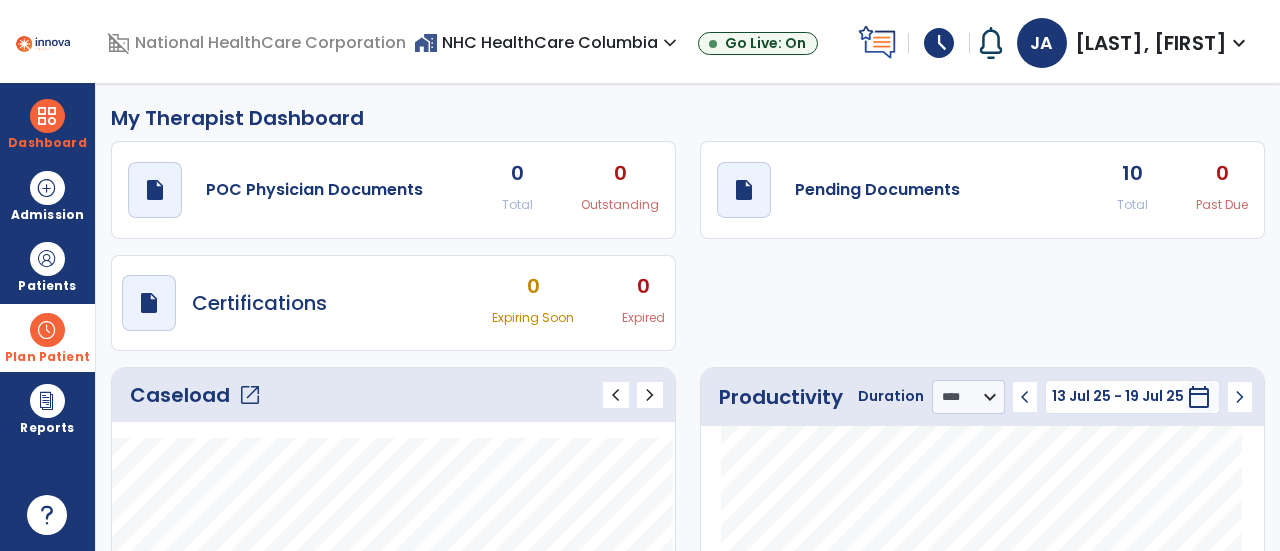 click on "Plan Patient" at bounding box center (47, 286) 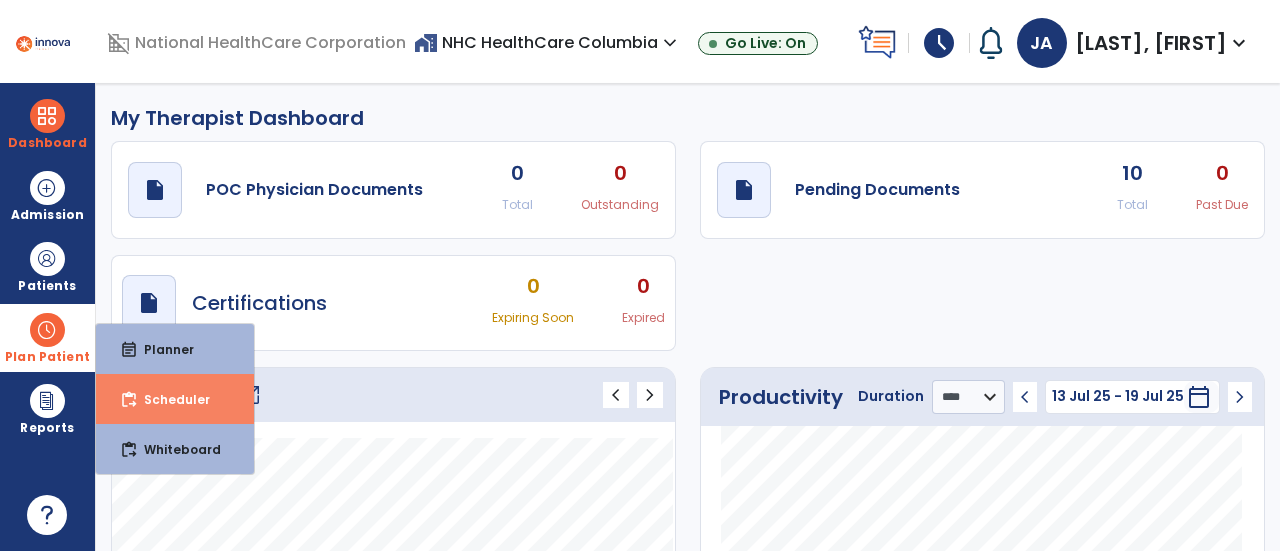 click on "Scheduler" at bounding box center [169, 399] 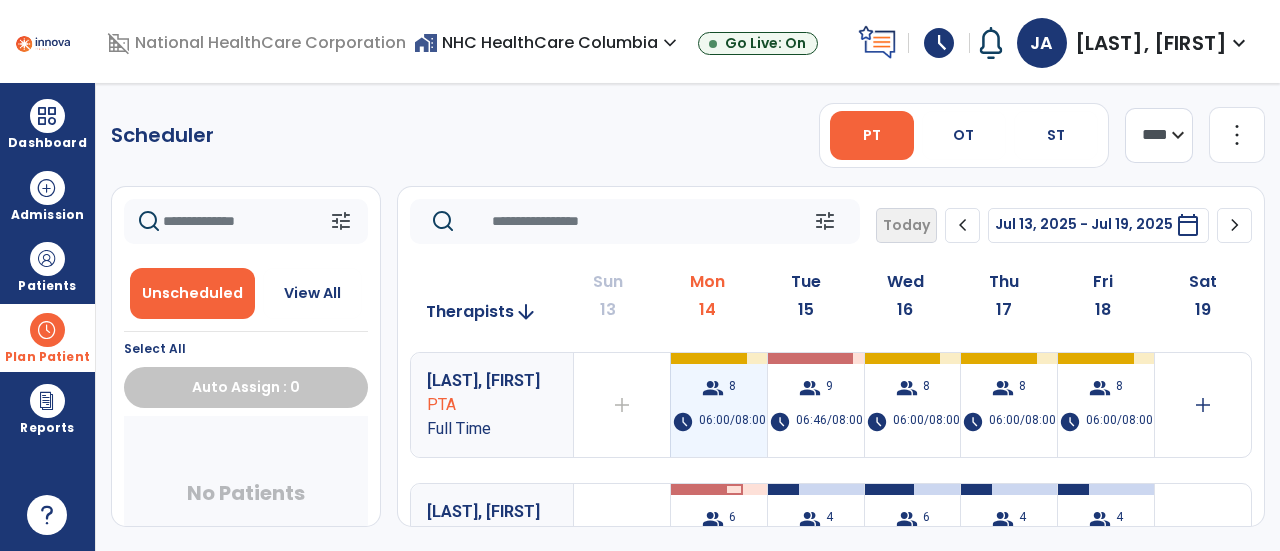 click on "group  8  schedule  06:00/08:00" at bounding box center [719, 405] 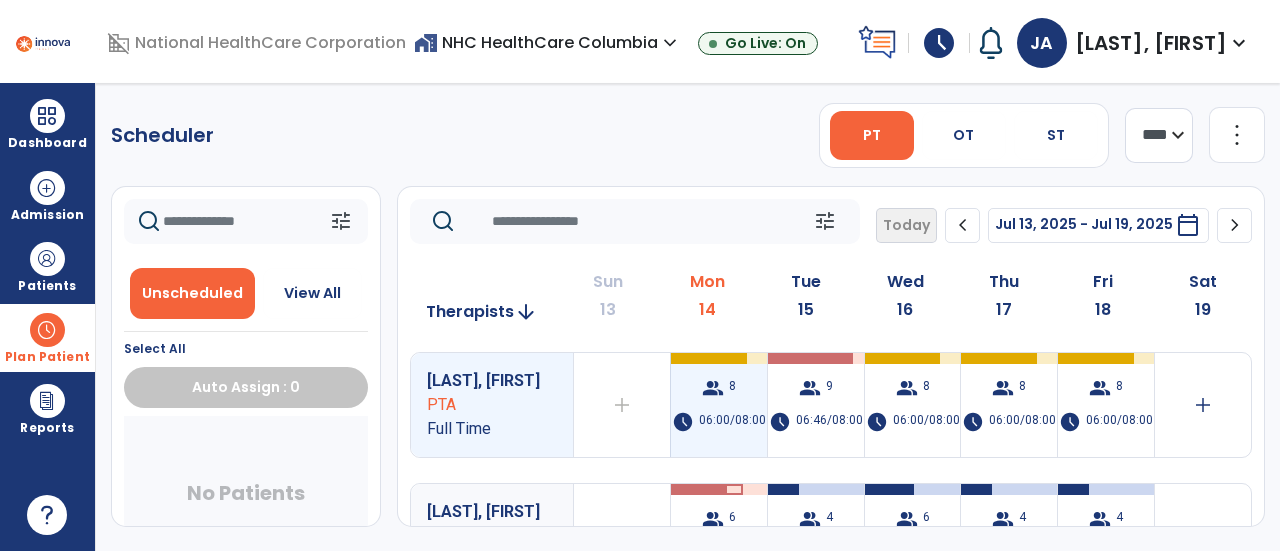 click on "group  8  schedule  06:00/08:00" at bounding box center [719, 405] 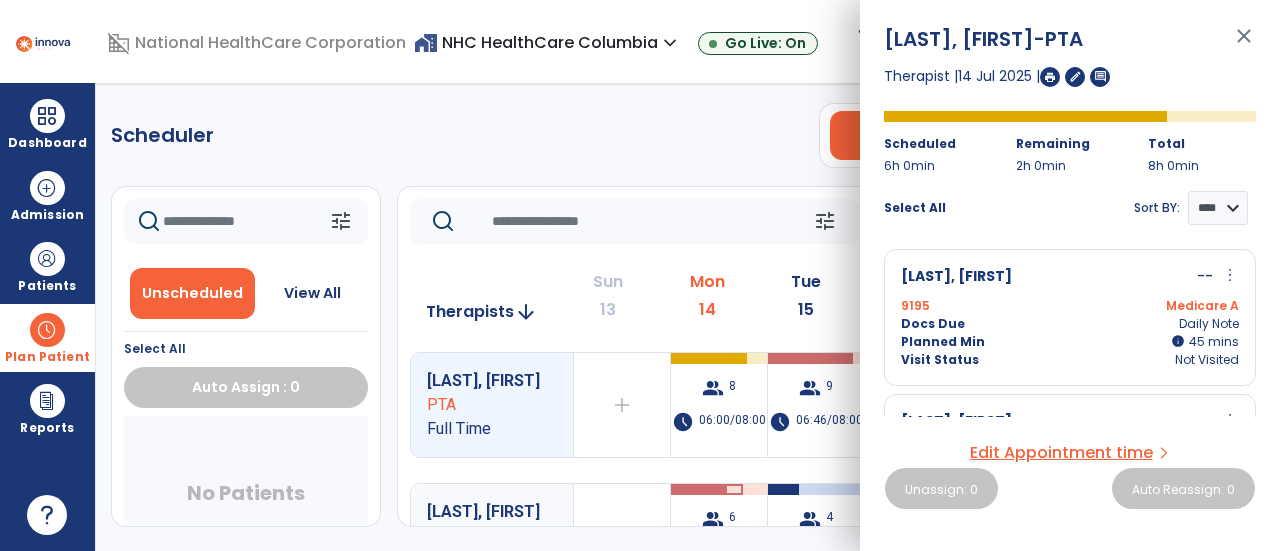 click at bounding box center (1050, 77) 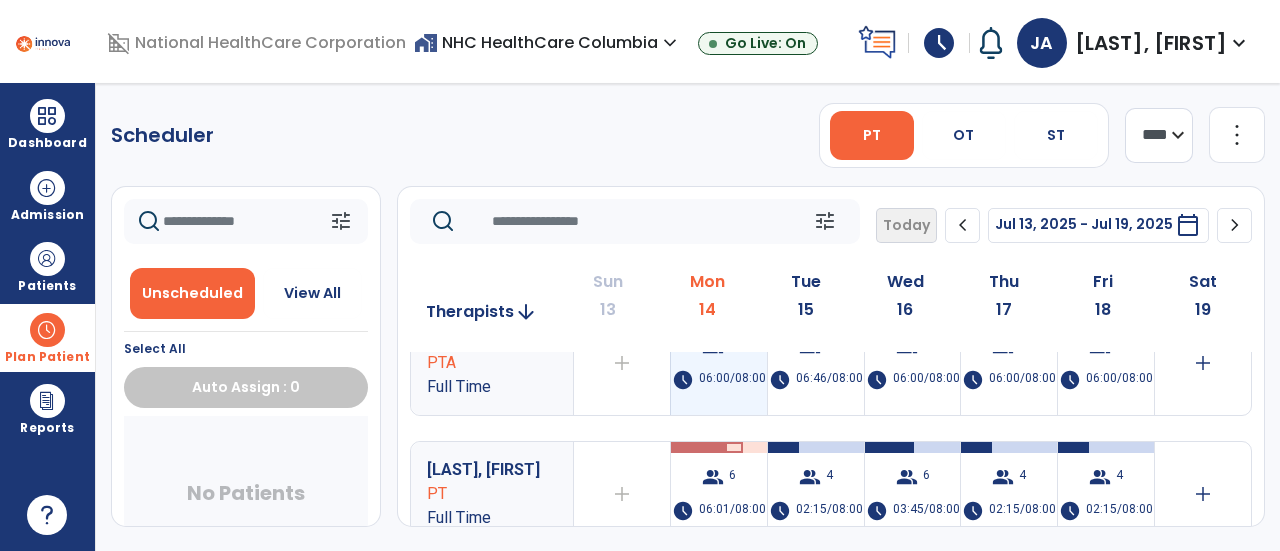scroll, scrollTop: 47, scrollLeft: 0, axis: vertical 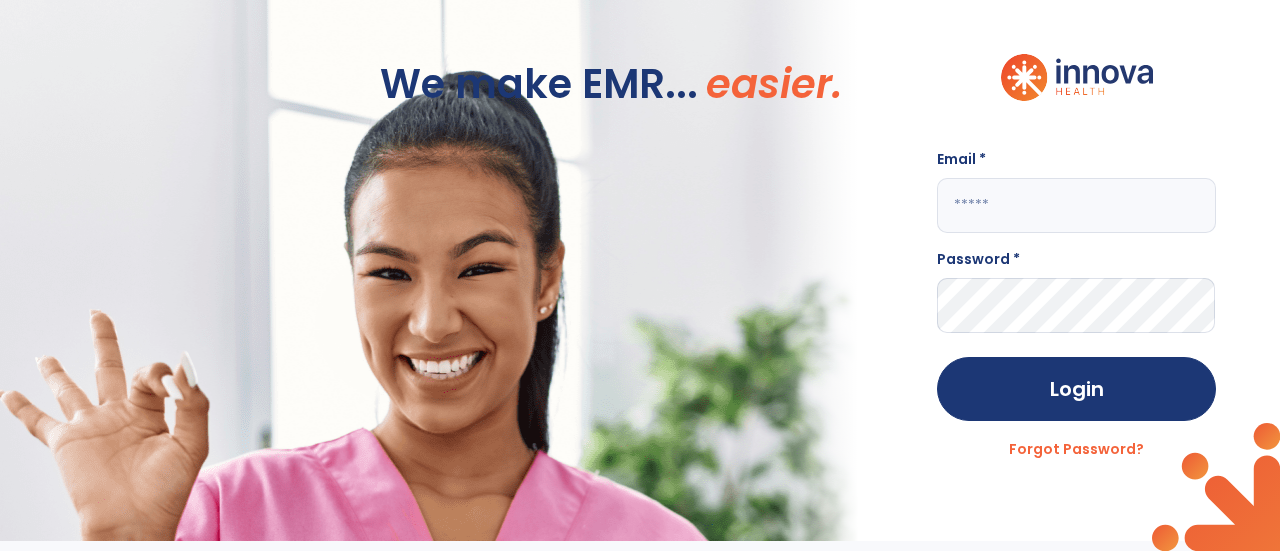 type on "**********" 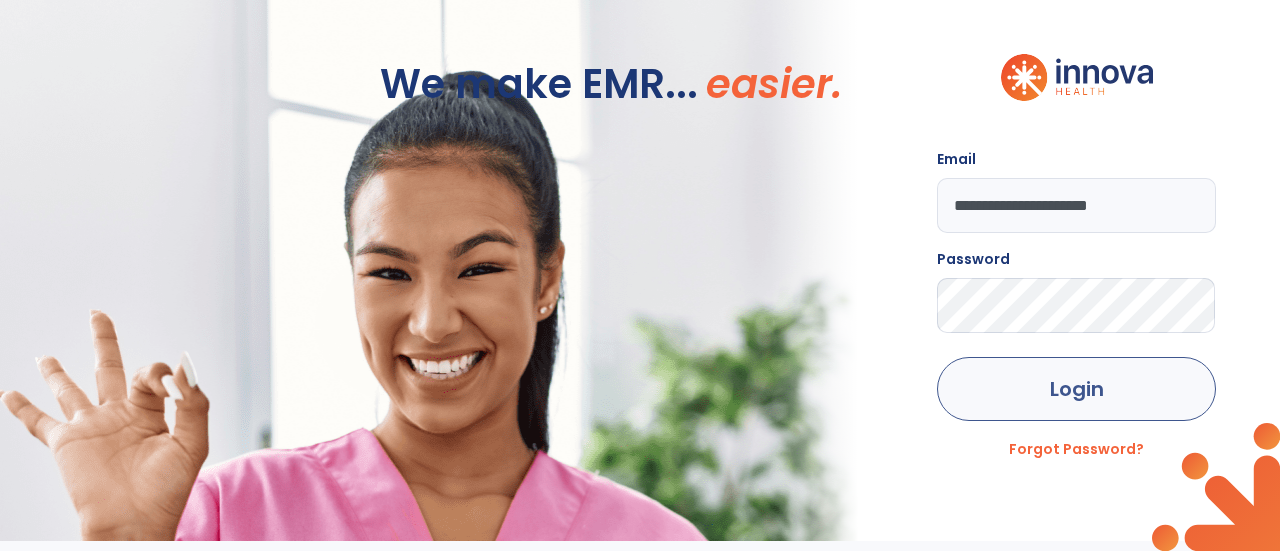 click on "Login" 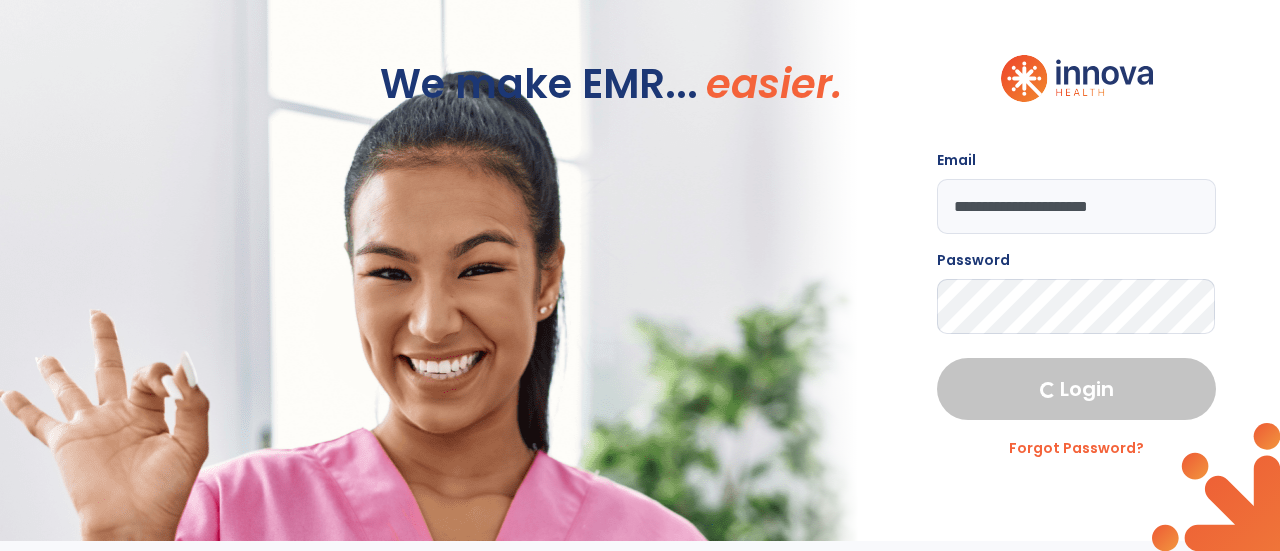 select on "****" 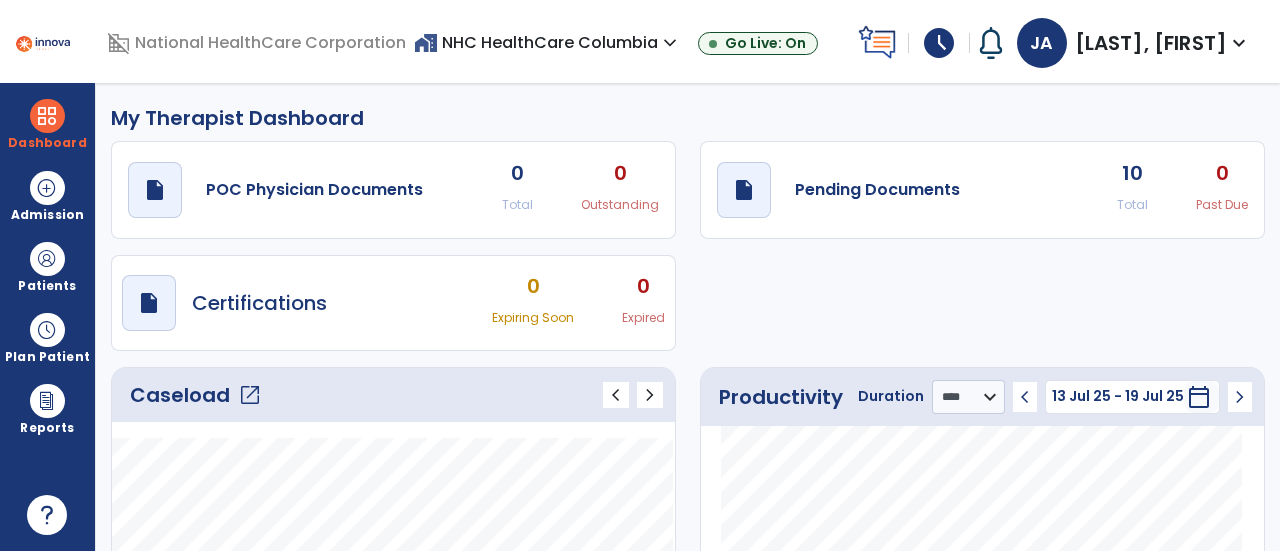 click on "Caseload   open_in_new" 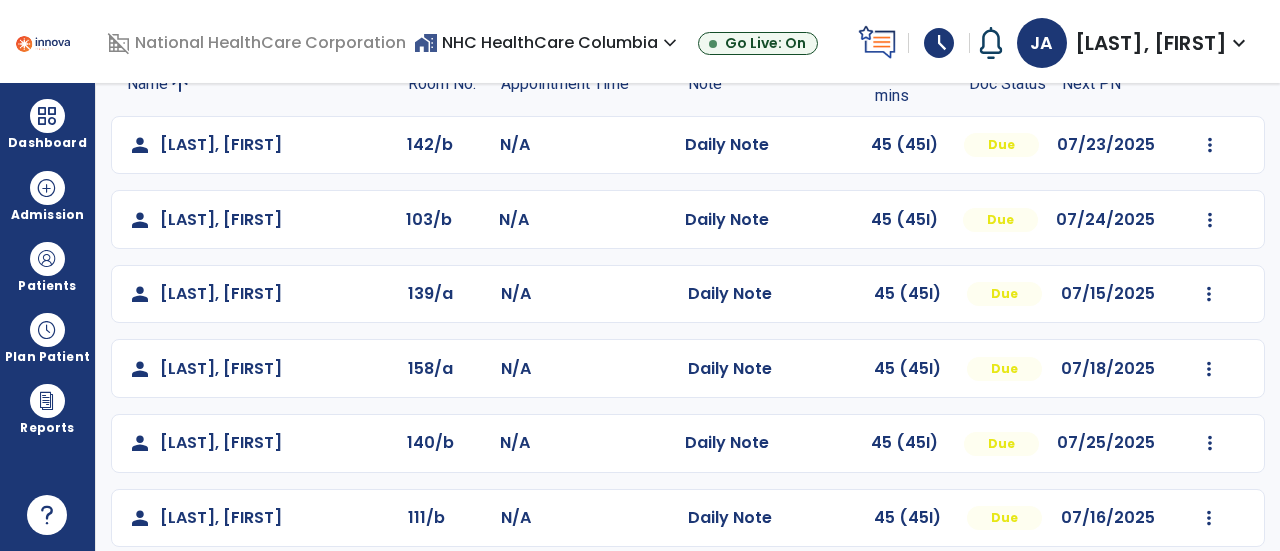 scroll, scrollTop: 166, scrollLeft: 0, axis: vertical 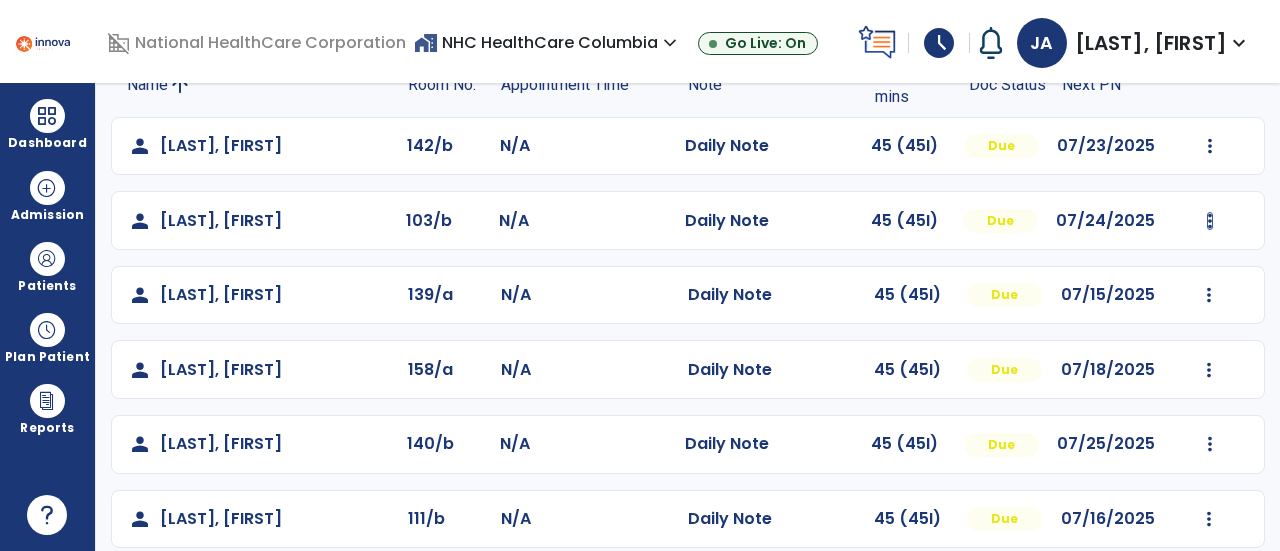click at bounding box center (1210, 146) 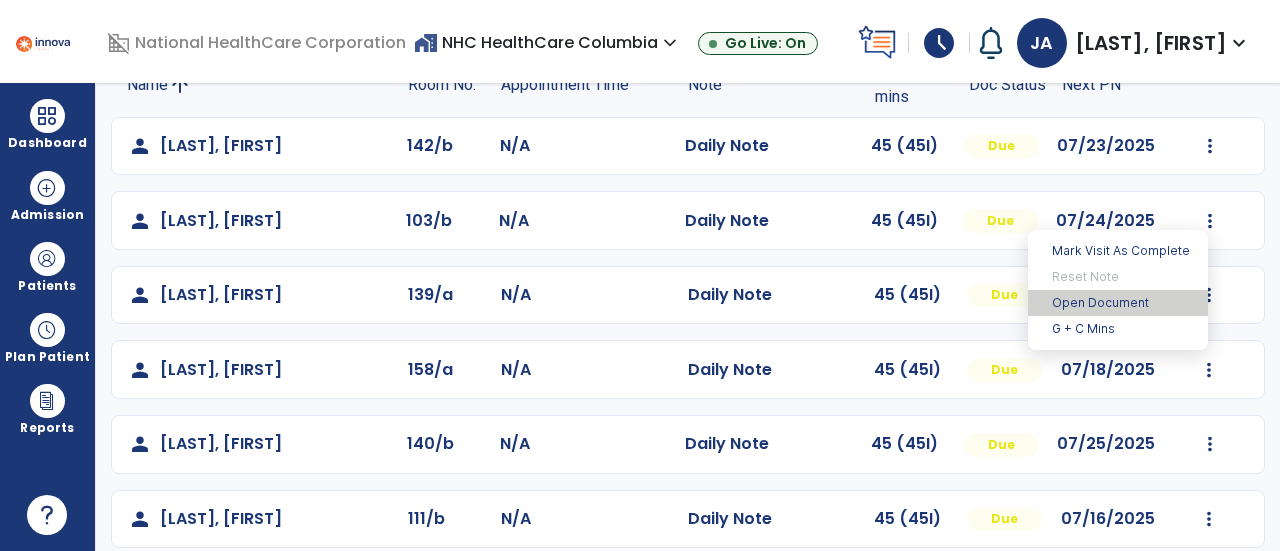 click on "Open Document" at bounding box center (1118, 303) 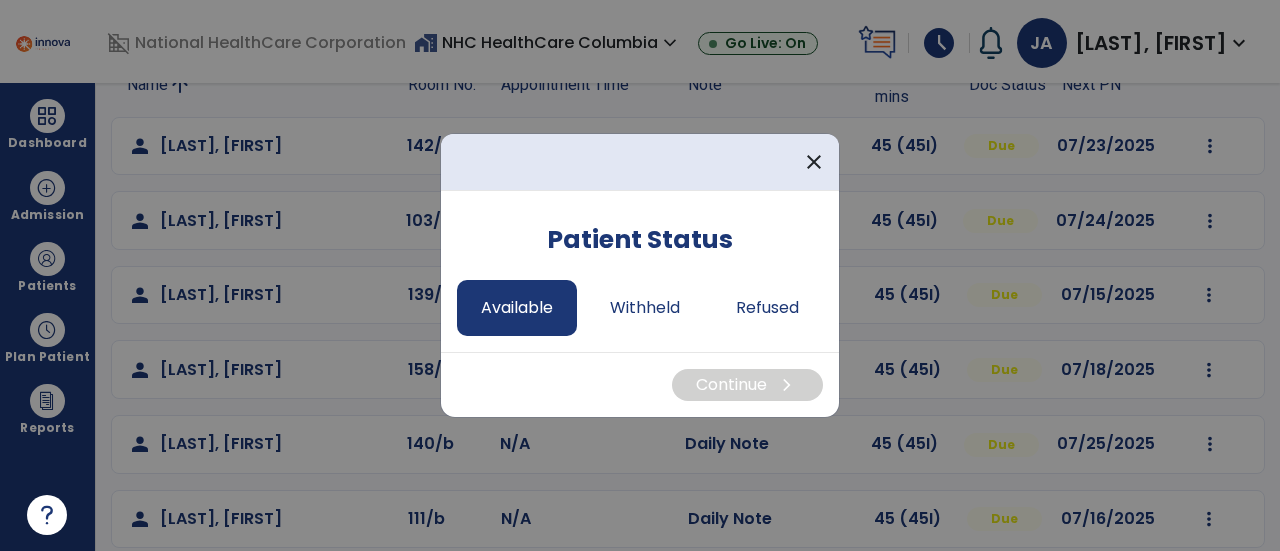 click on "Available" at bounding box center [517, 308] 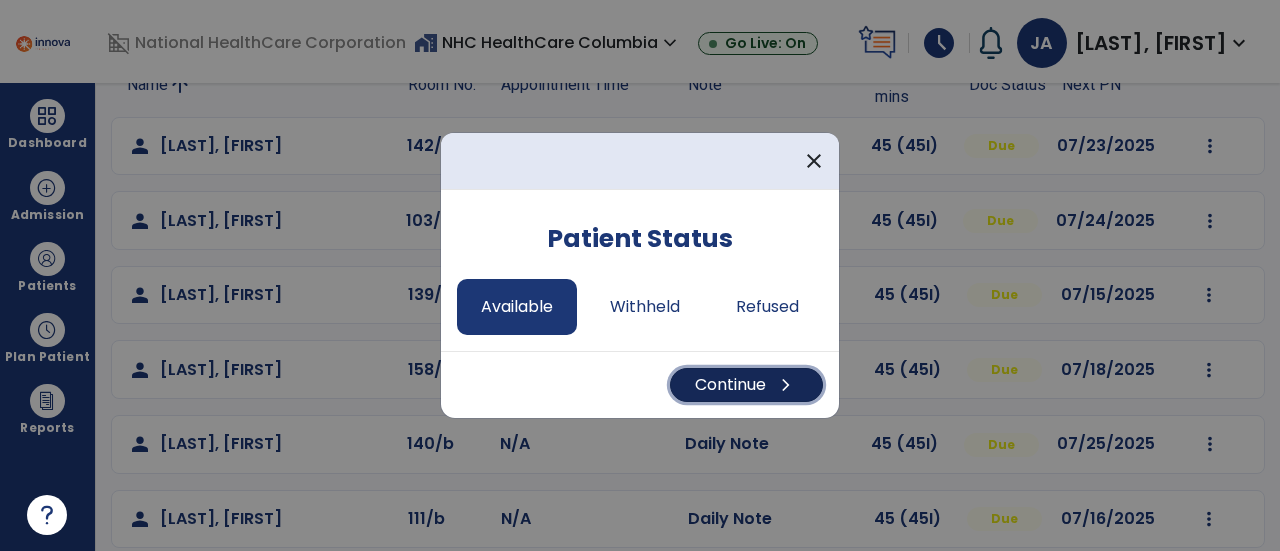 click on "Continue   chevron_right" at bounding box center [746, 385] 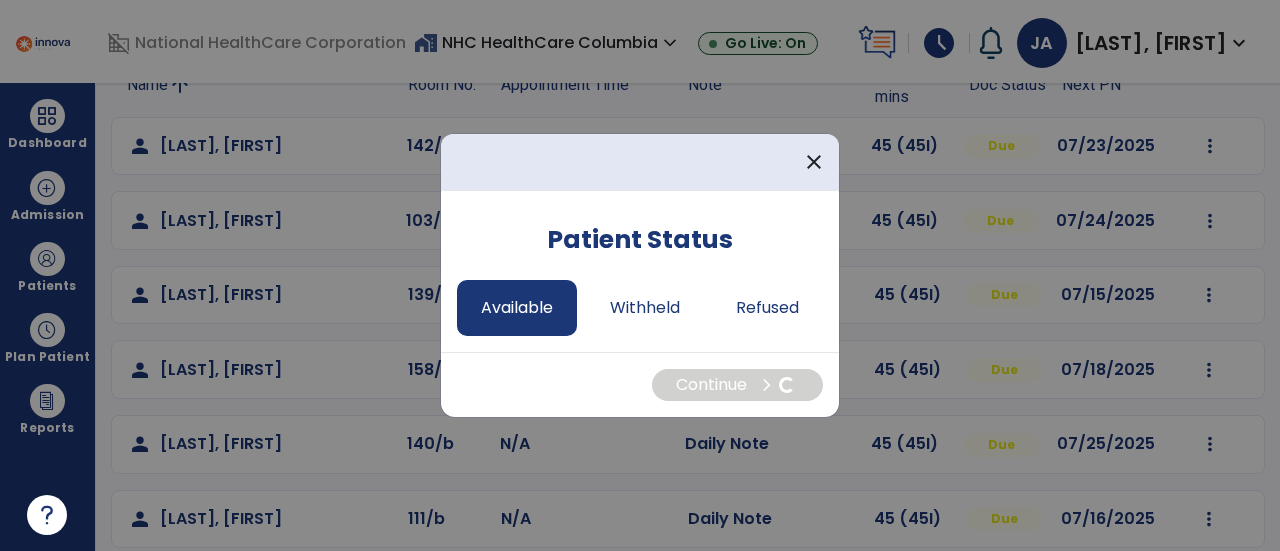 select on "*" 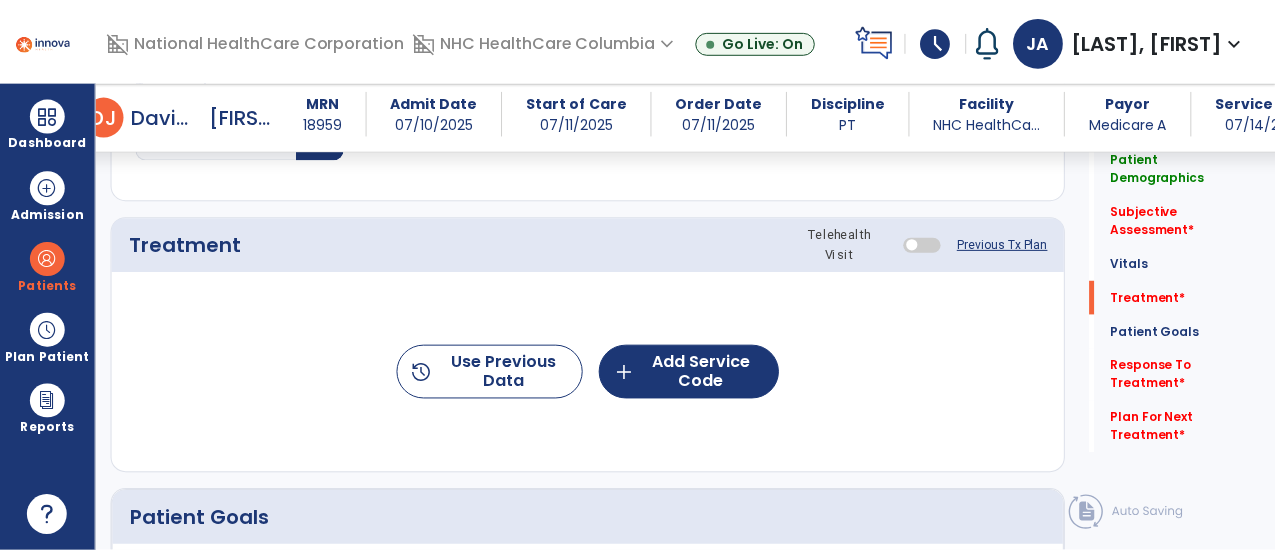 scroll, scrollTop: 1152, scrollLeft: 0, axis: vertical 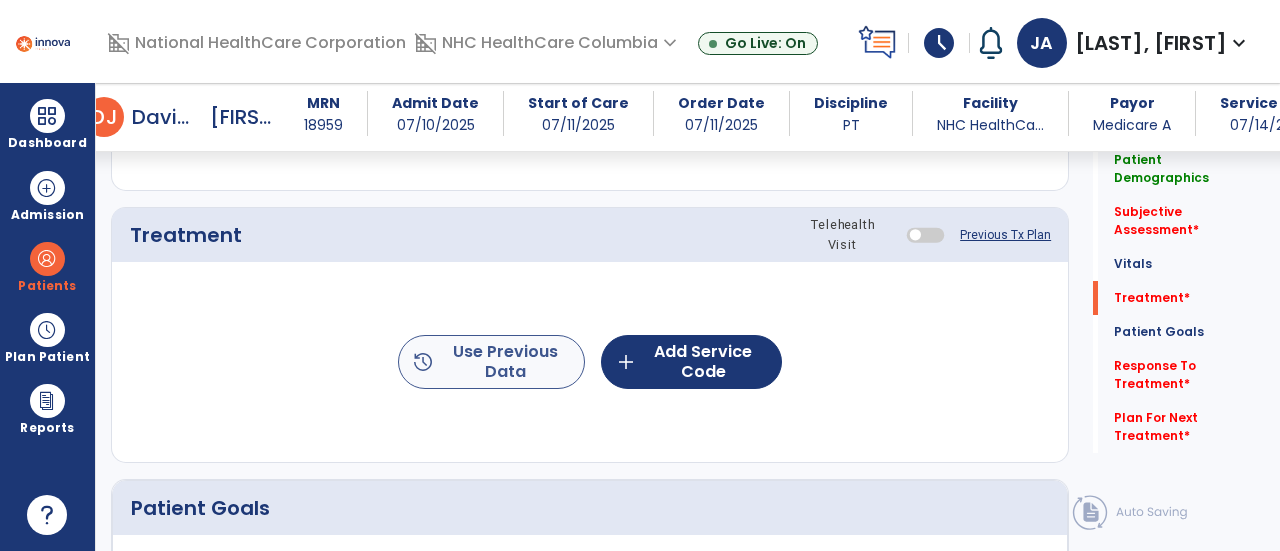 click on "history  Use Previous Data" 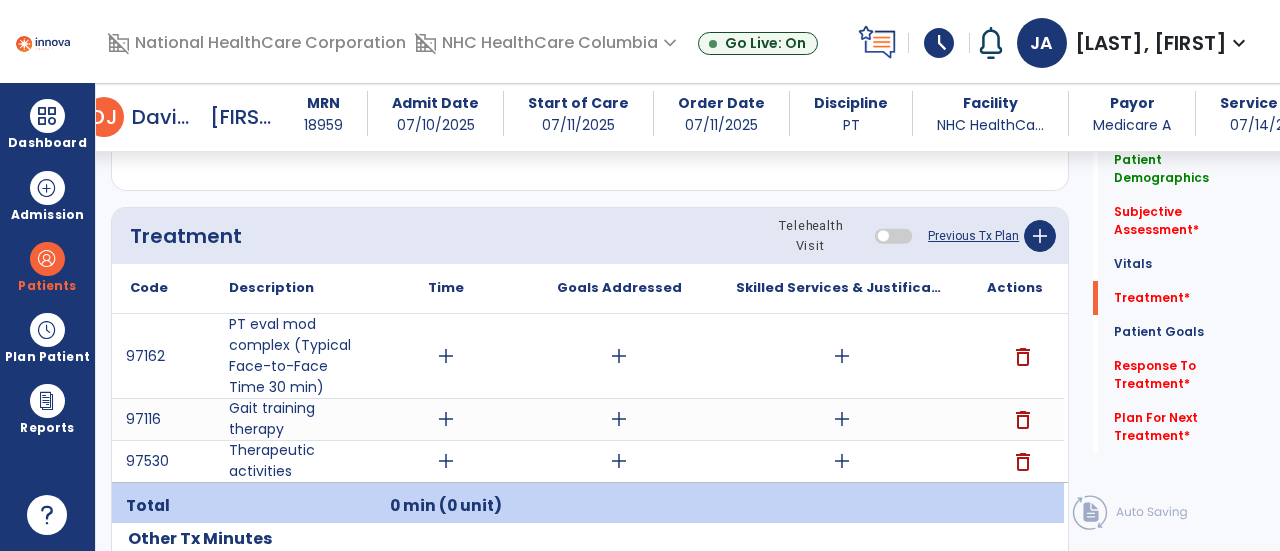 click on "add" at bounding box center (842, 461) 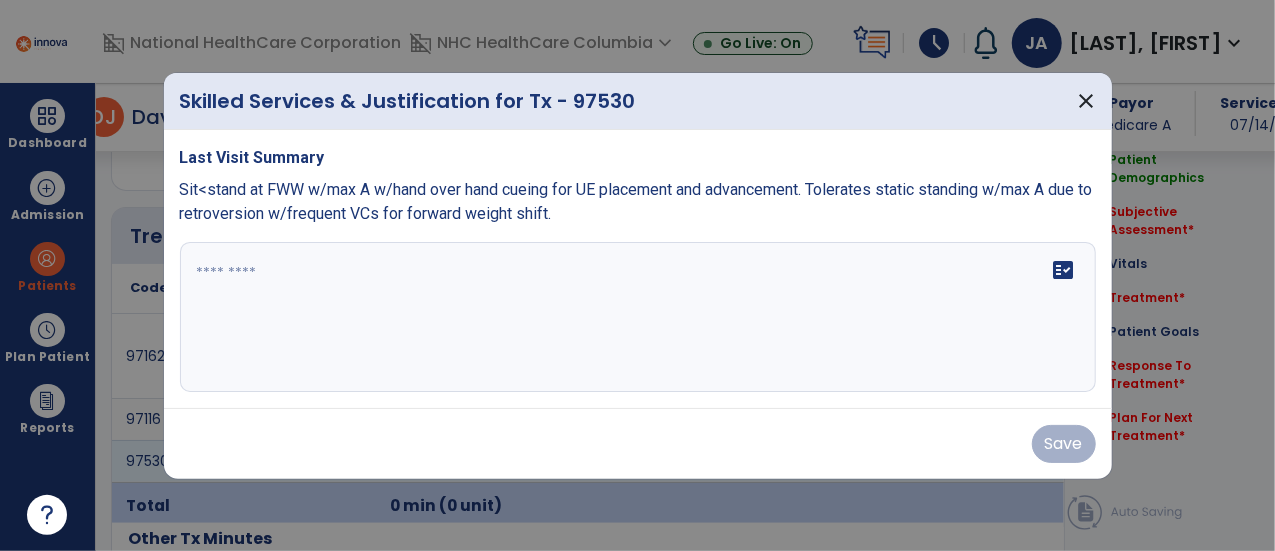 scroll, scrollTop: 1152, scrollLeft: 0, axis: vertical 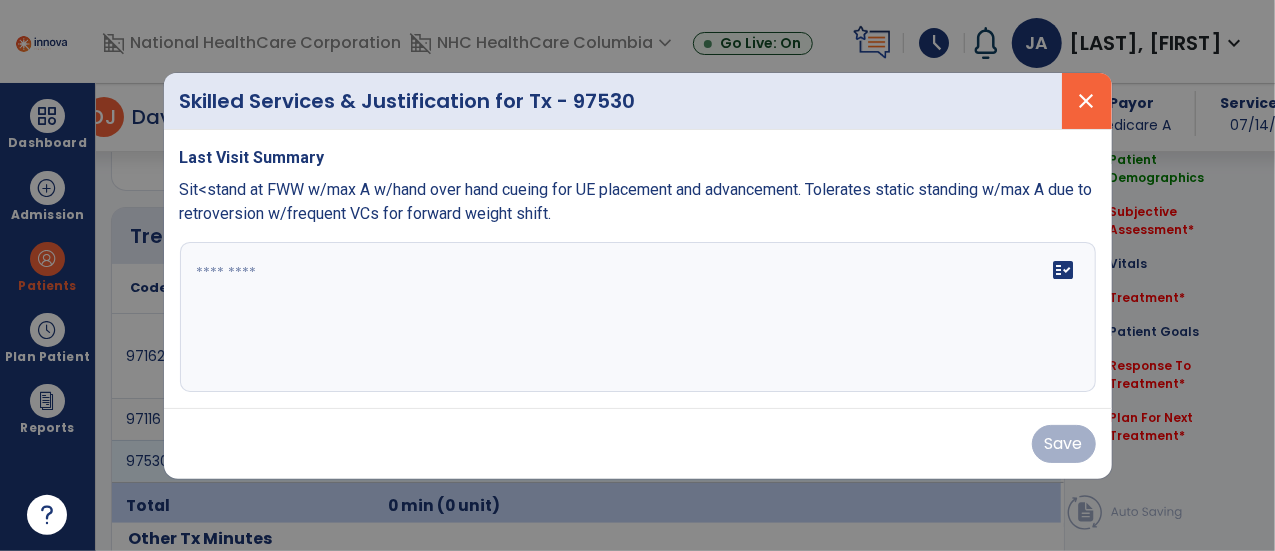 click on "close" at bounding box center [1087, 101] 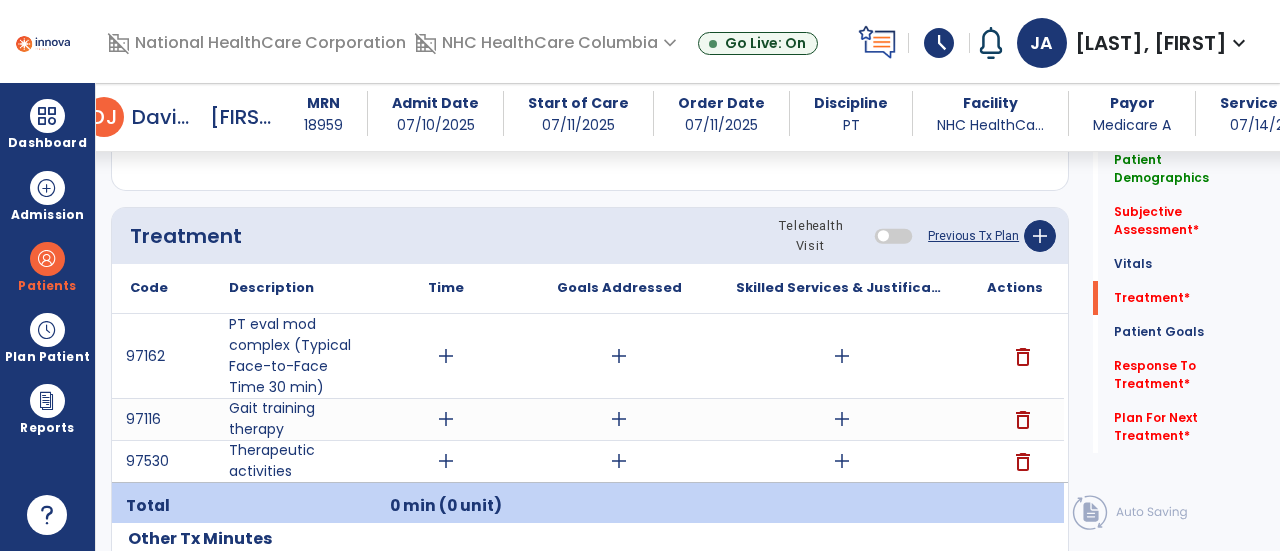 click on "add" at bounding box center [842, 419] 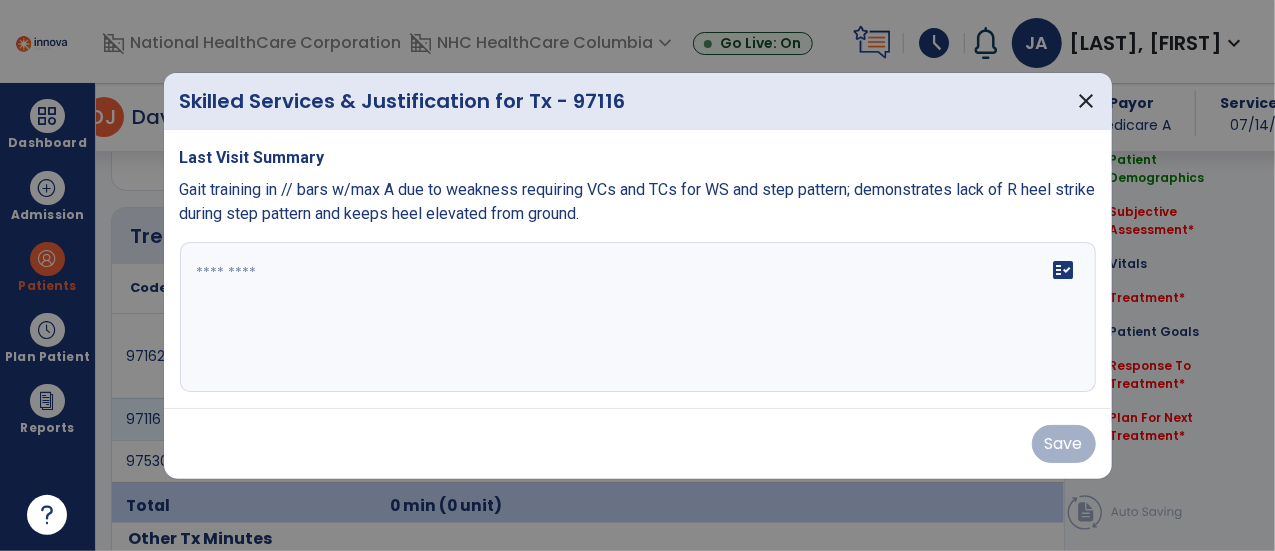 scroll, scrollTop: 1152, scrollLeft: 0, axis: vertical 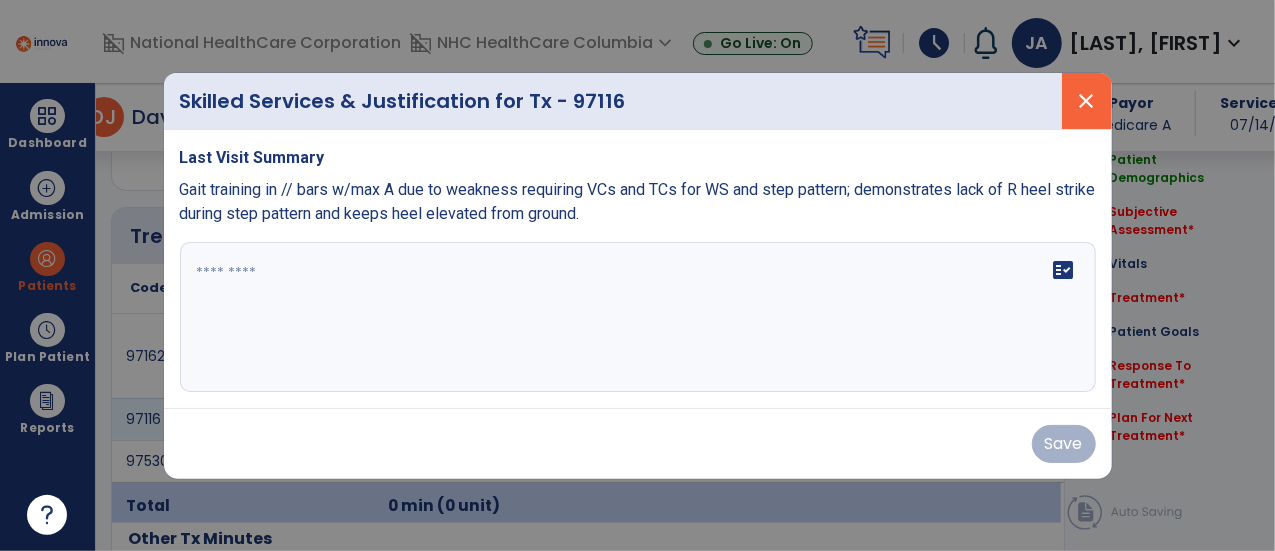 click on "close" at bounding box center [1087, 101] 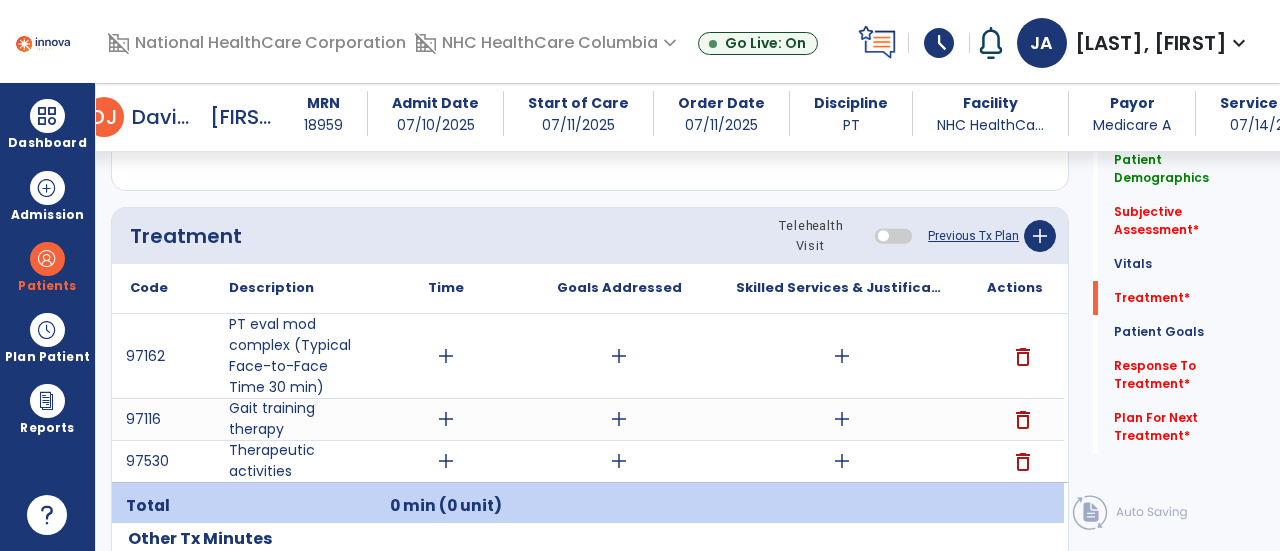 click on "add" at bounding box center [842, 356] 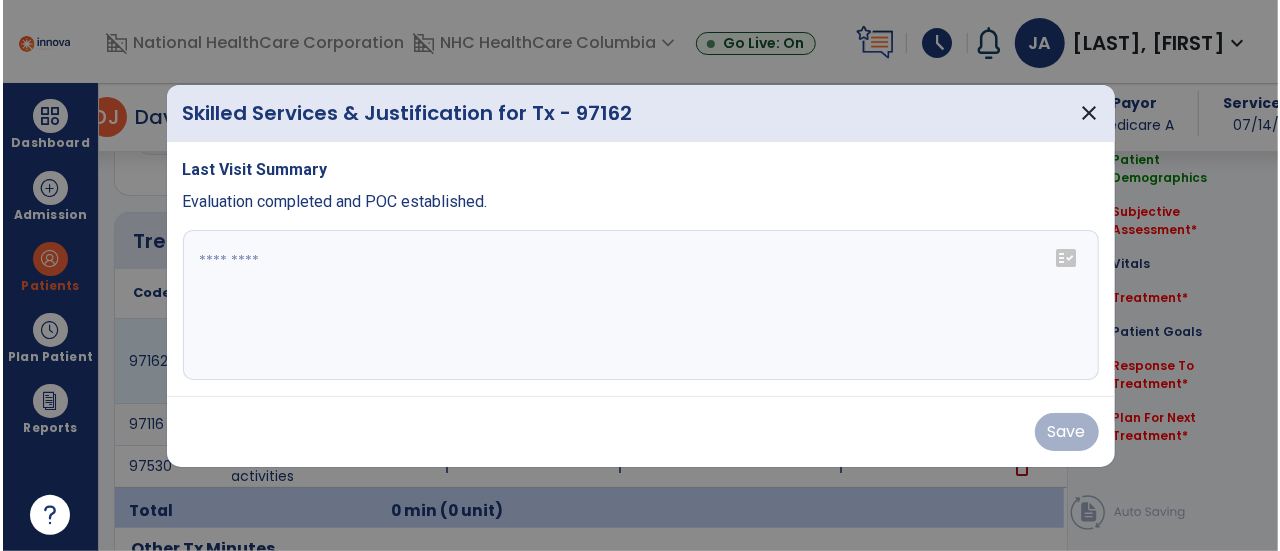scroll, scrollTop: 1152, scrollLeft: 0, axis: vertical 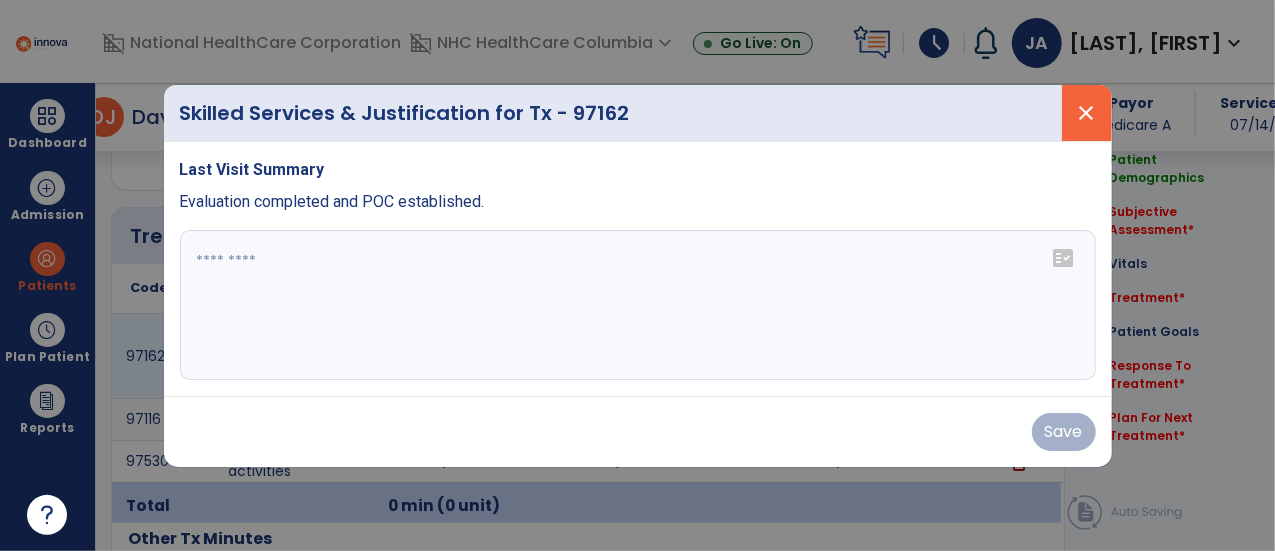 click on "close" at bounding box center (1087, 113) 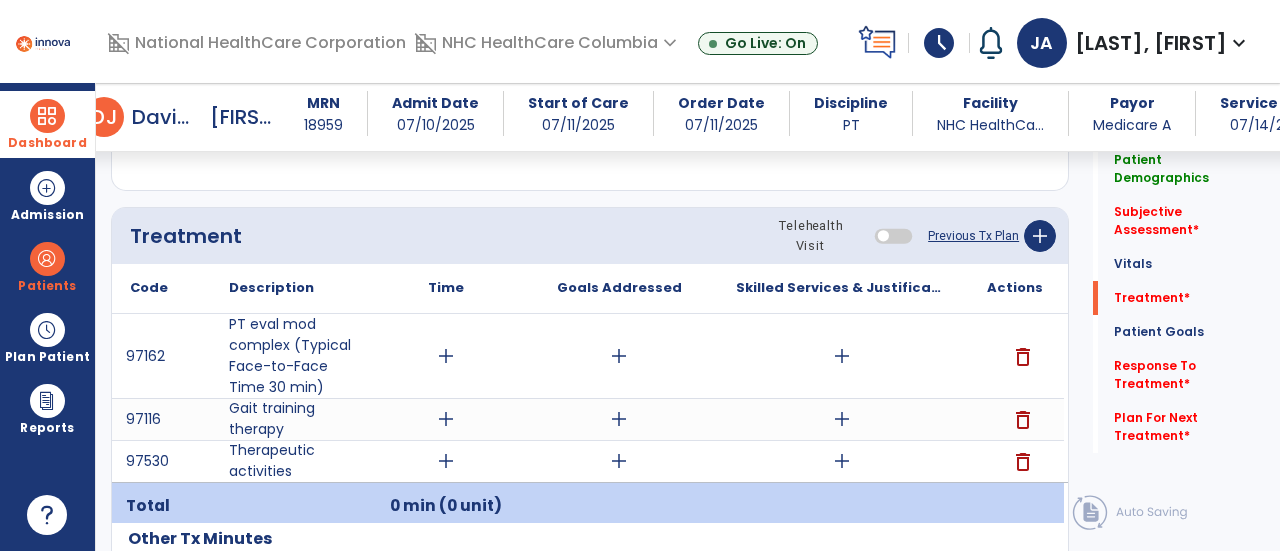 click on "Dashboard" at bounding box center (47, 124) 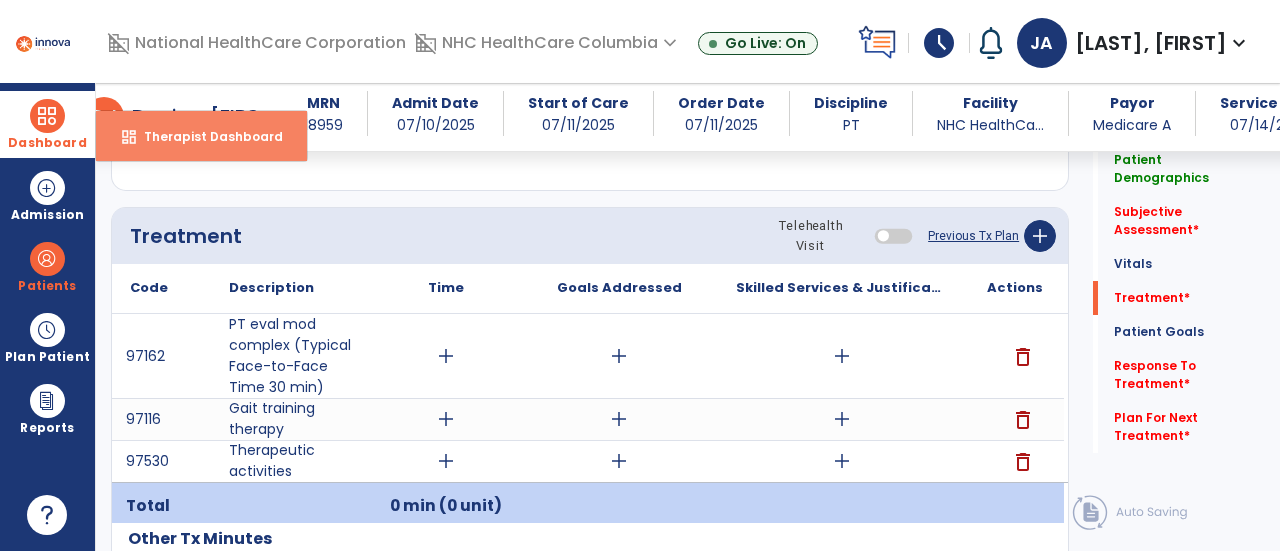 click on "dashboard  Therapist Dashboard" at bounding box center [201, 136] 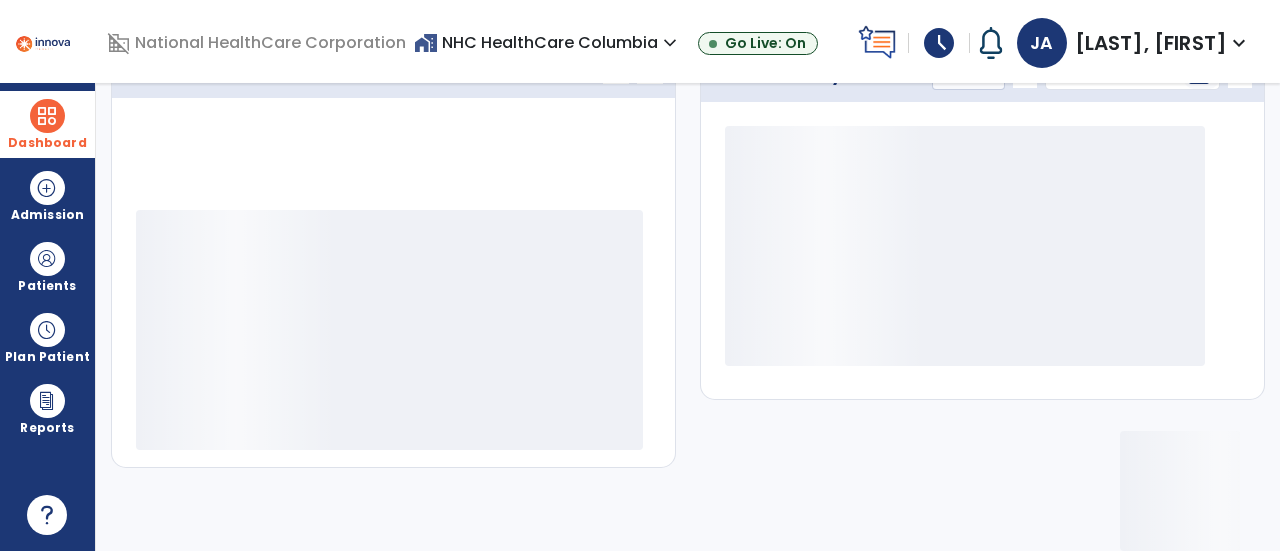 scroll, scrollTop: 349, scrollLeft: 0, axis: vertical 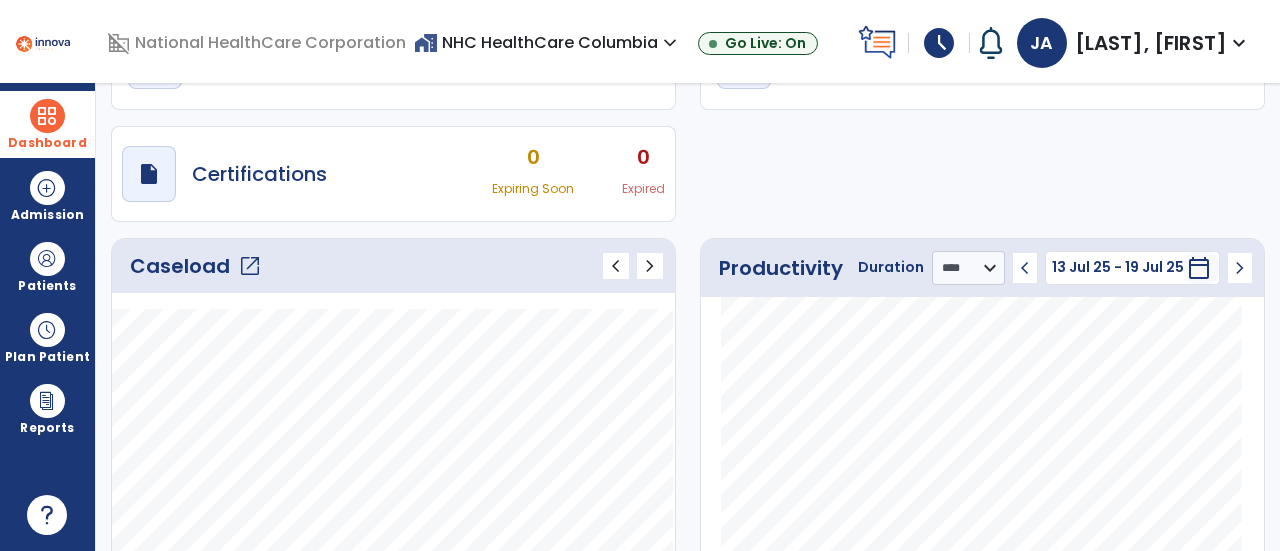 click on "Caseload   open_in_new" 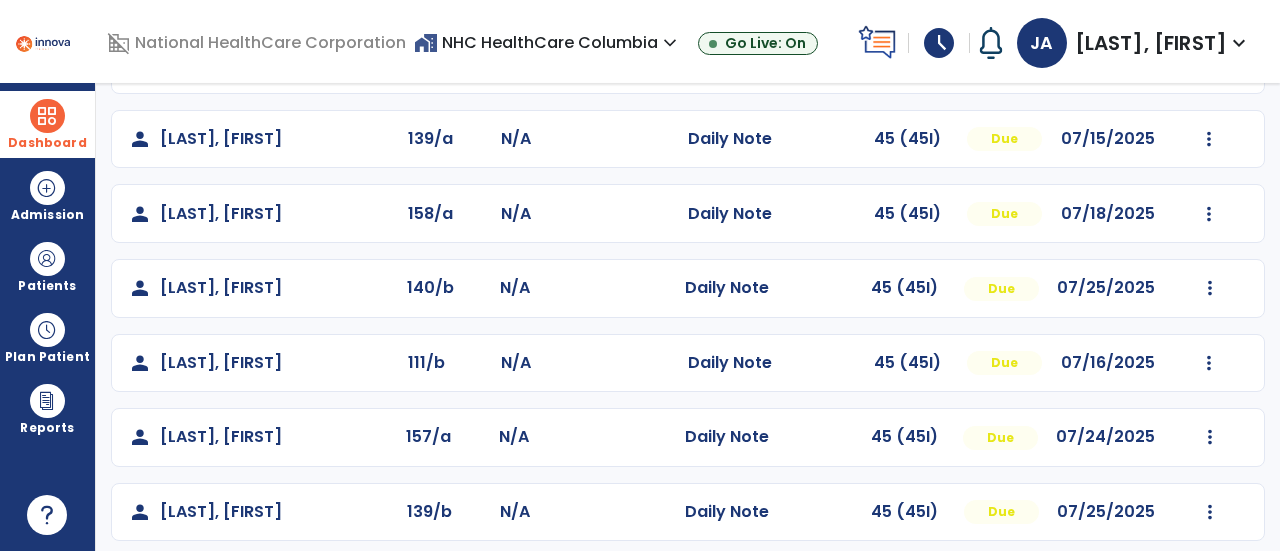 scroll, scrollTop: 333, scrollLeft: 0, axis: vertical 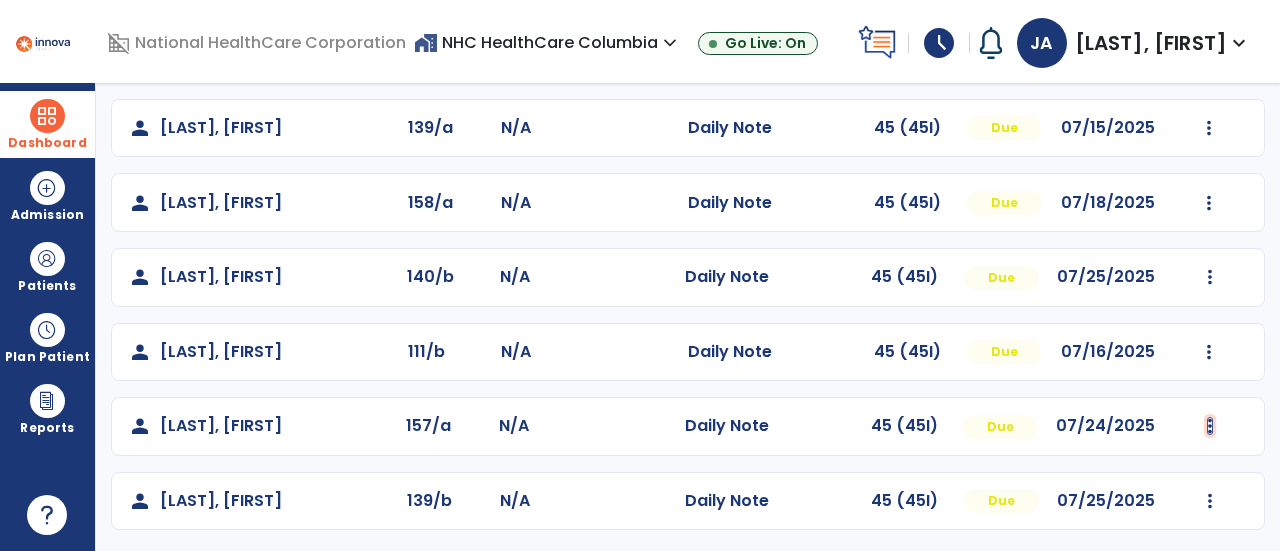 click at bounding box center [1210, -21] 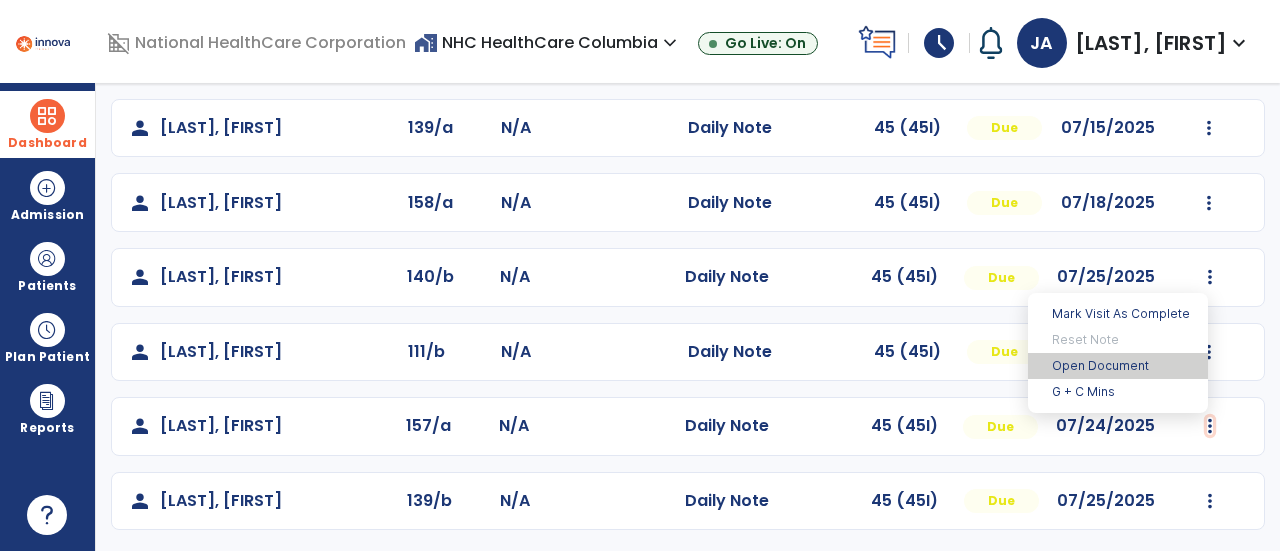 click on "Open Document" at bounding box center (1118, 366) 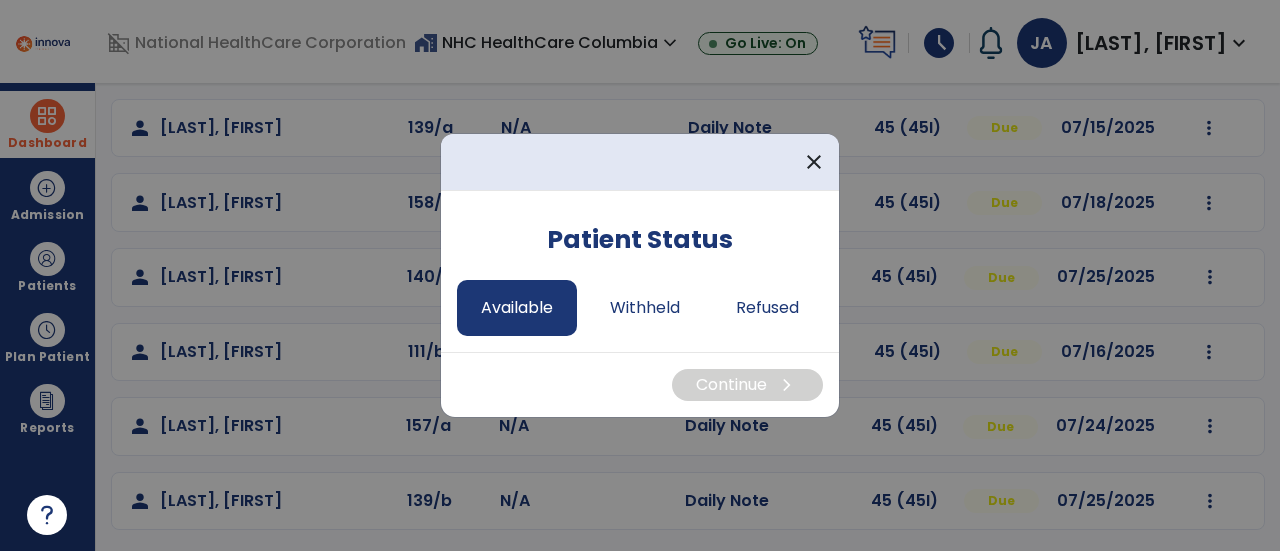 click on "Available" at bounding box center [517, 308] 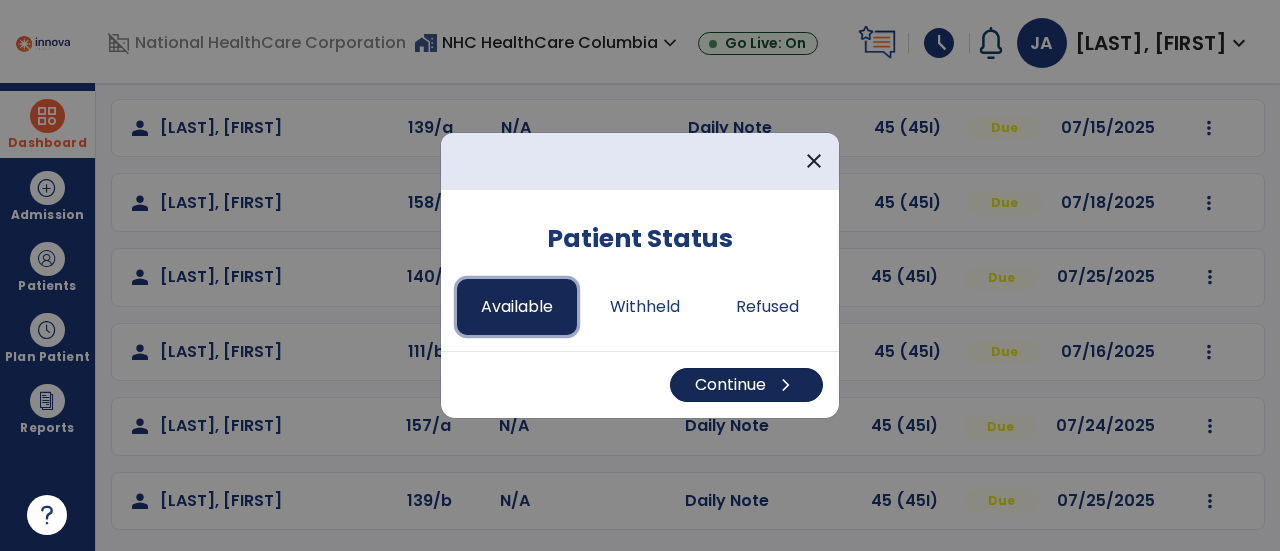 click on "Continue   chevron_right" at bounding box center (746, 385) 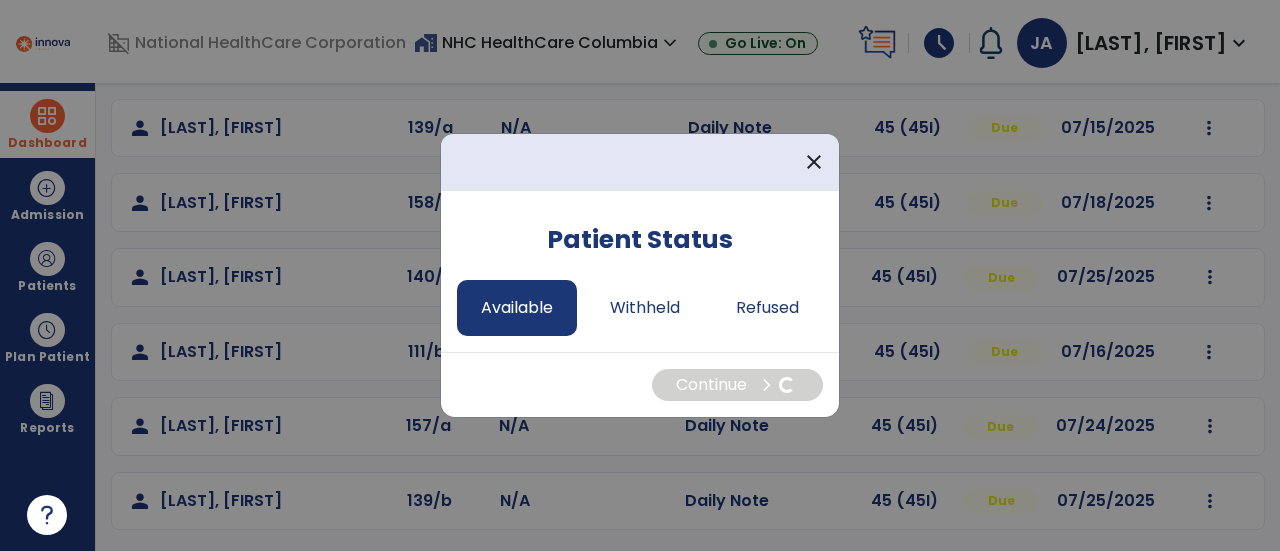 select on "*" 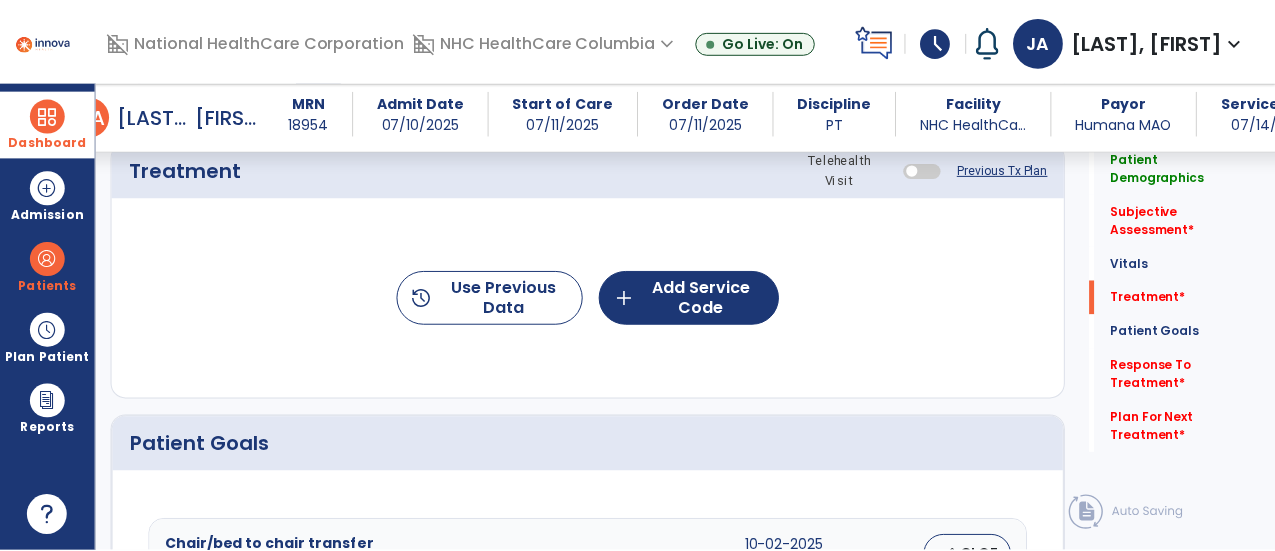 scroll, scrollTop: 1213, scrollLeft: 0, axis: vertical 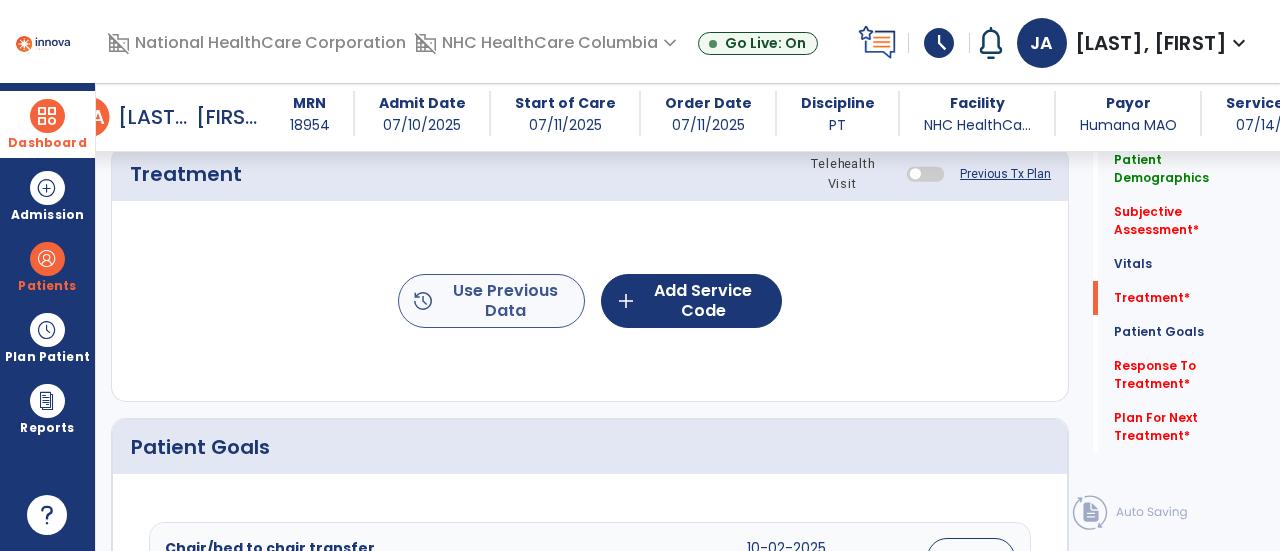 click on "history  Use Previous Data" 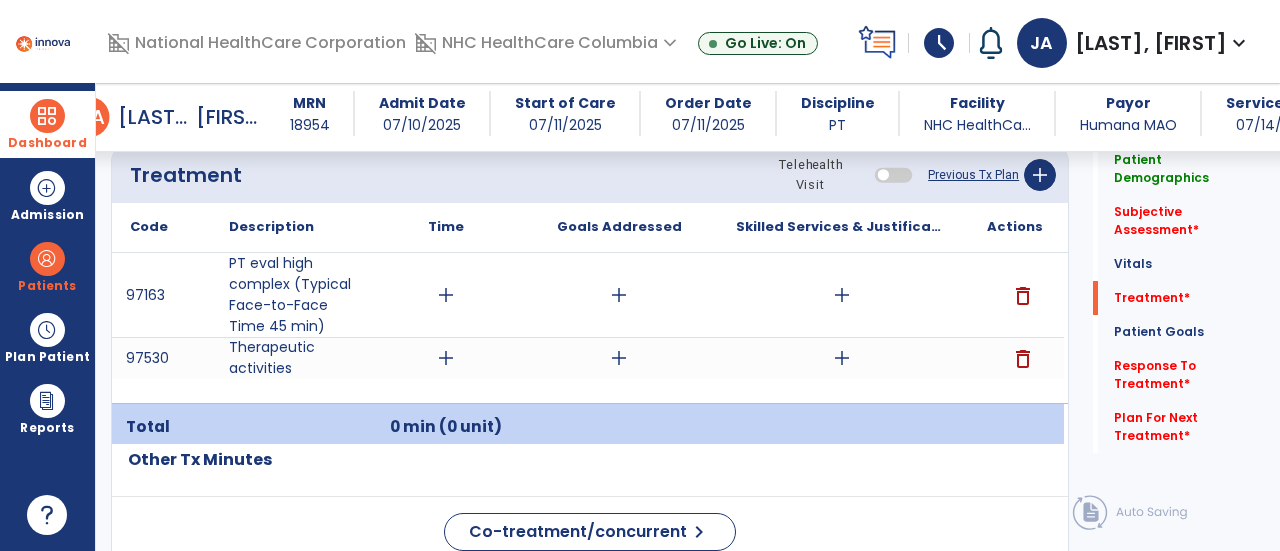 click on "add" at bounding box center [841, 358] 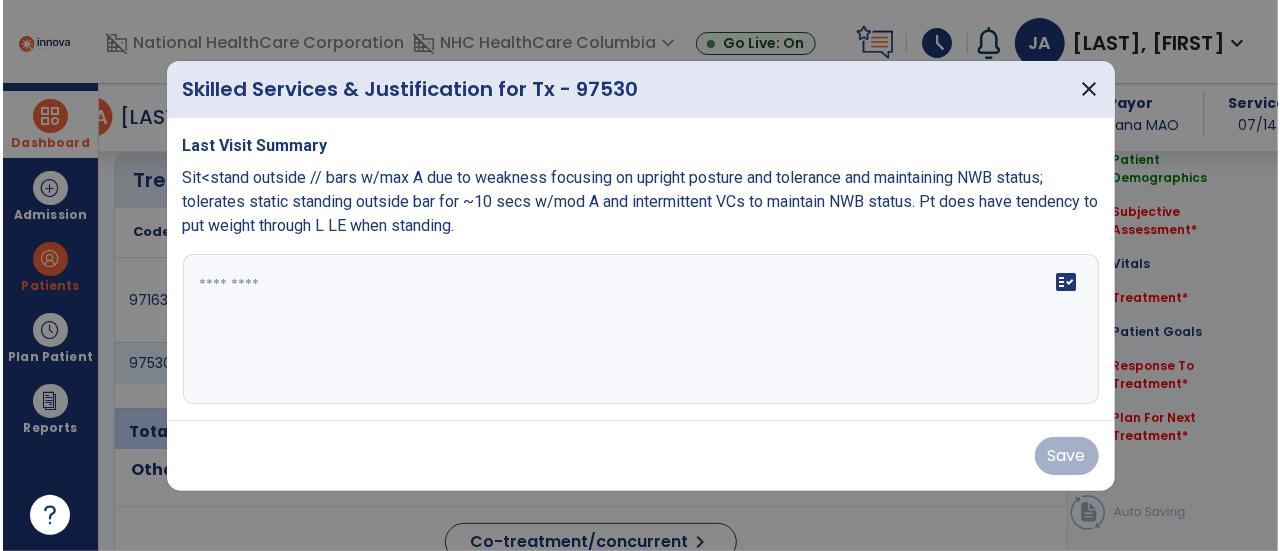 scroll, scrollTop: 1213, scrollLeft: 0, axis: vertical 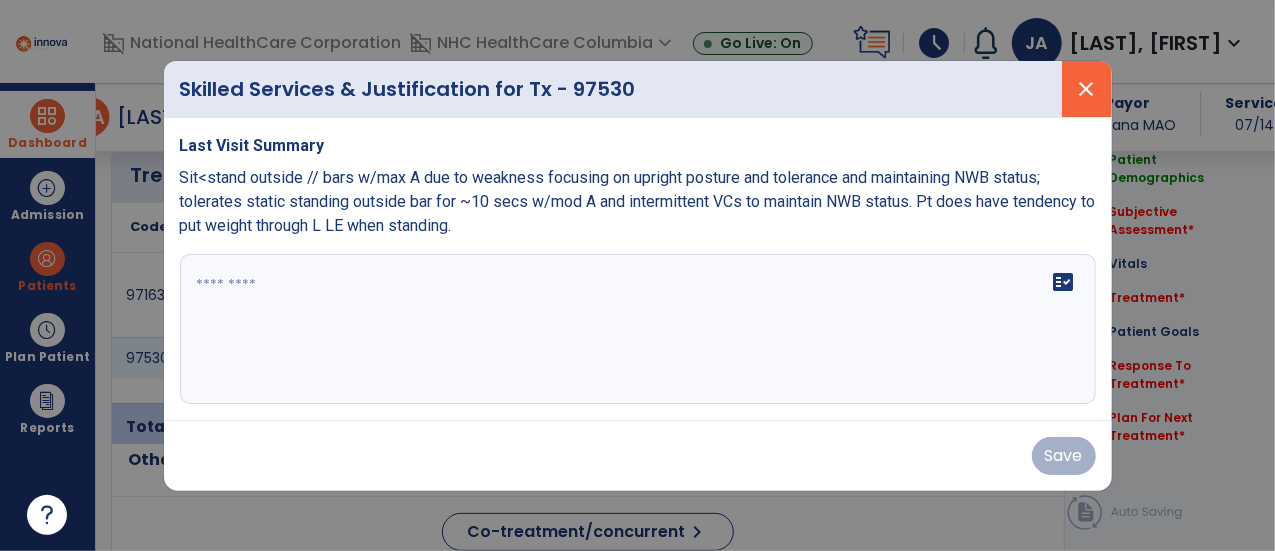 click on "close" at bounding box center (1087, 89) 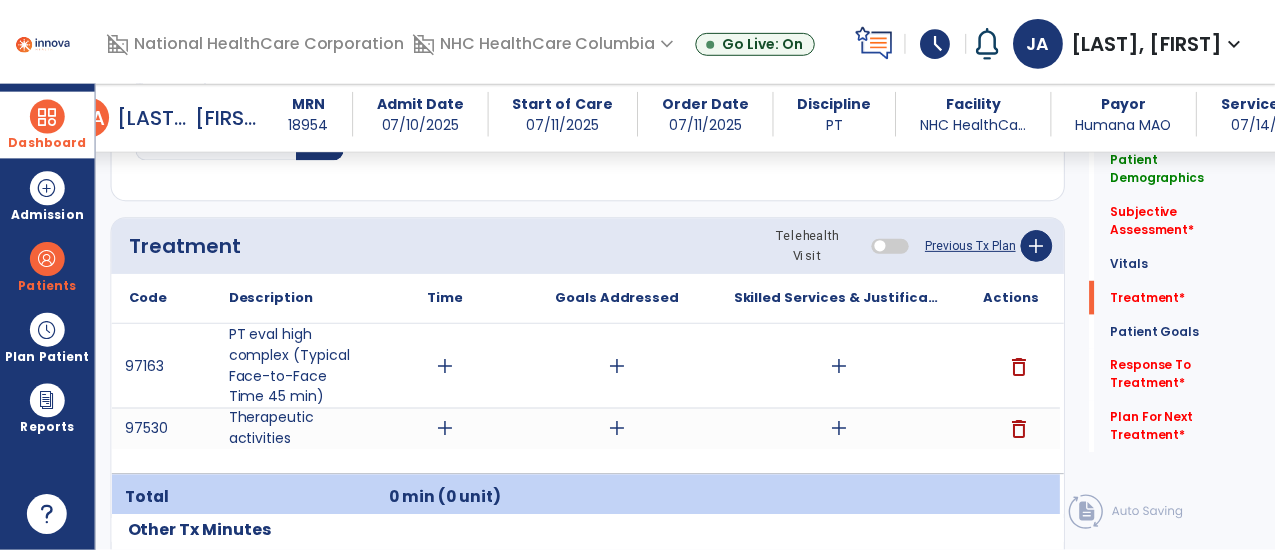 scroll, scrollTop: 1140, scrollLeft: 0, axis: vertical 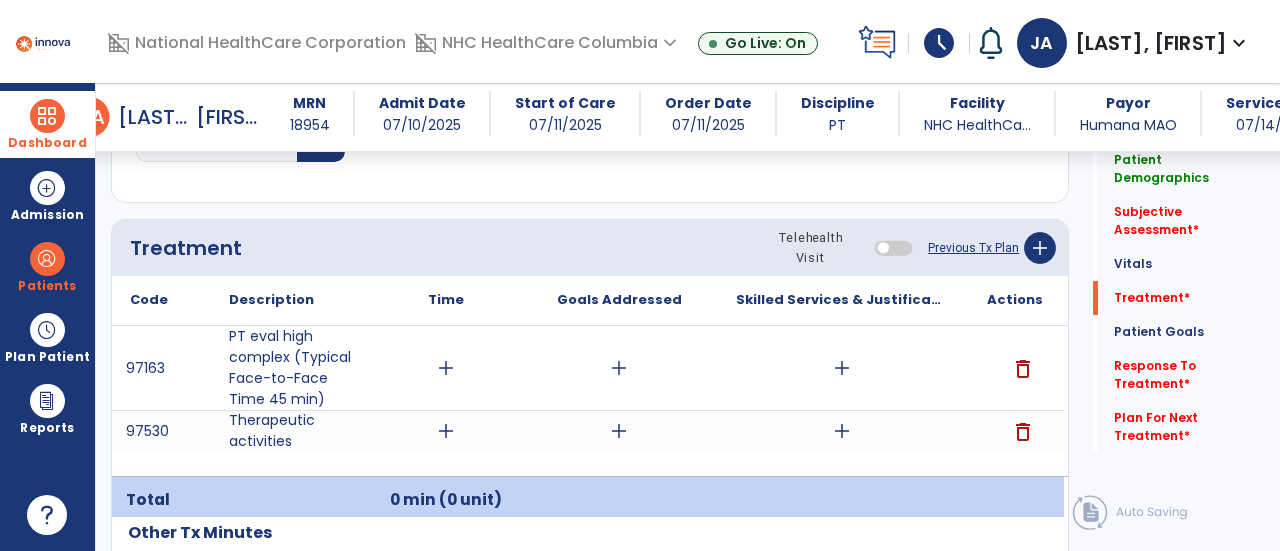 click on "delete" at bounding box center [1023, 369] 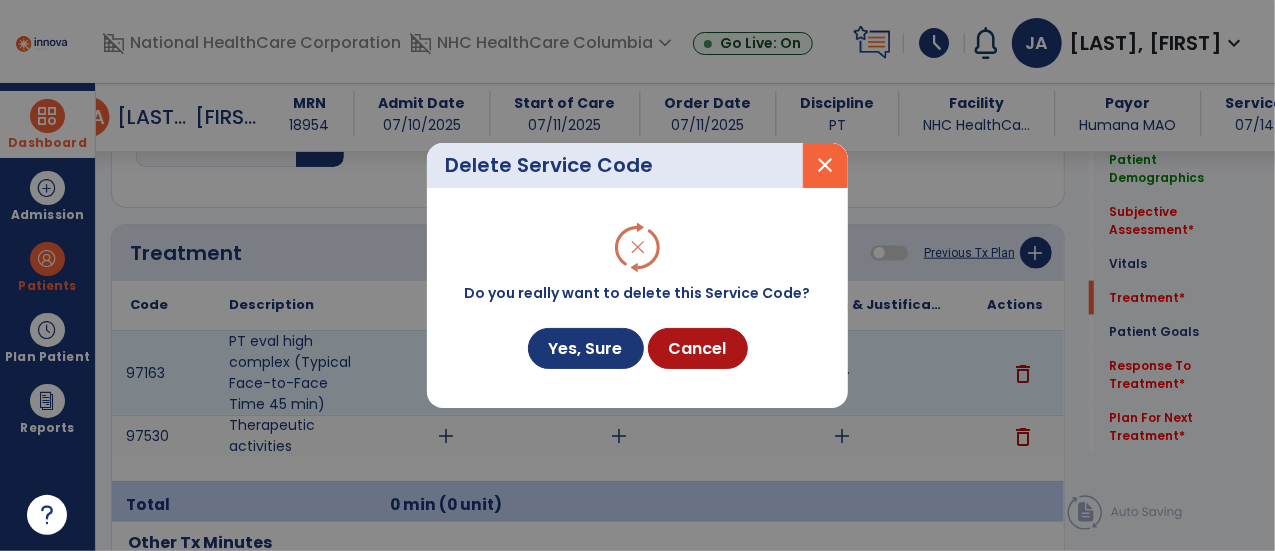 scroll, scrollTop: 1140, scrollLeft: 0, axis: vertical 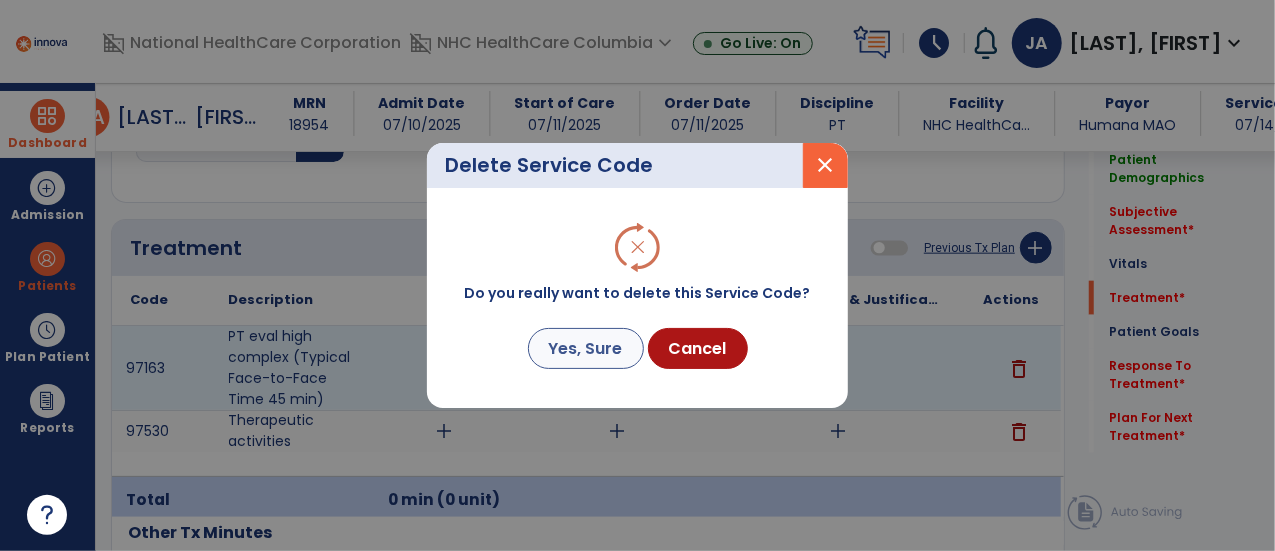 click on "Yes, Sure" at bounding box center (586, 348) 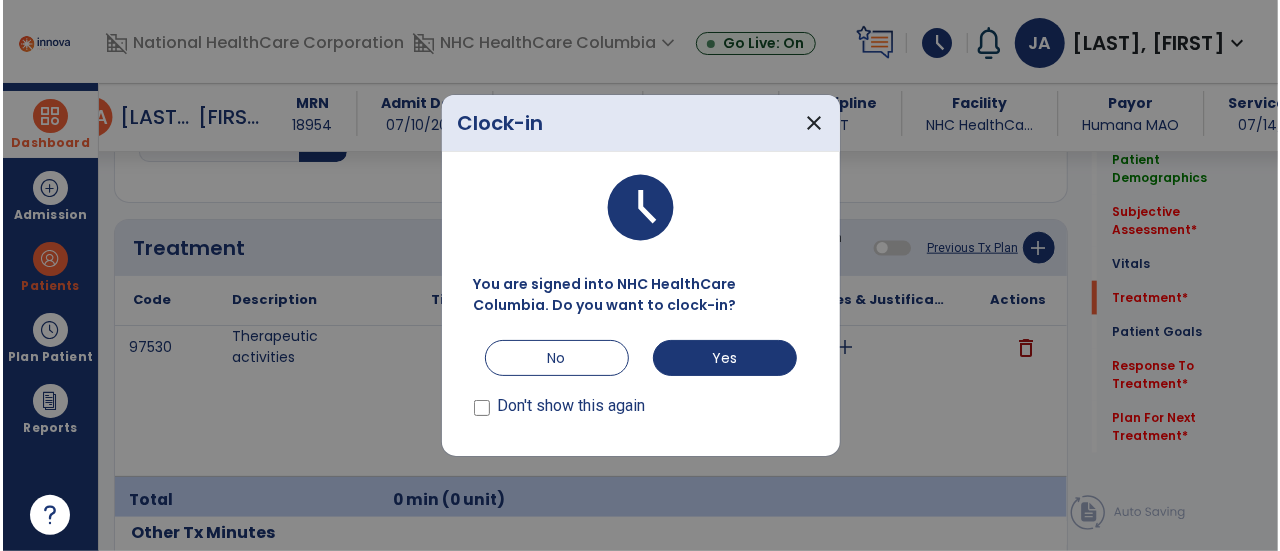 scroll, scrollTop: 1140, scrollLeft: 0, axis: vertical 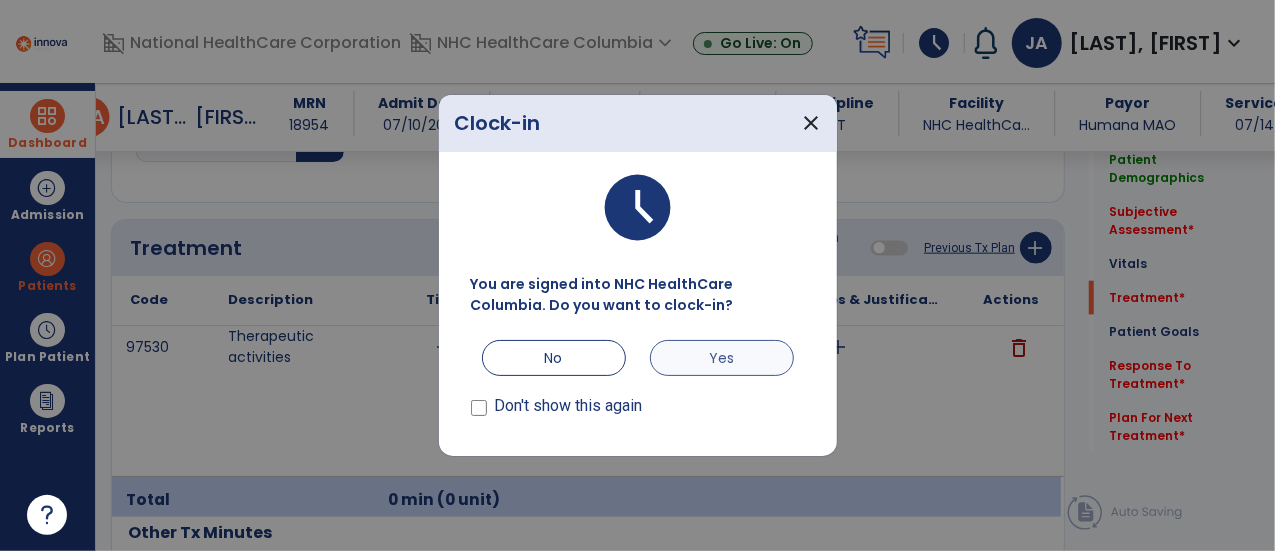 click on "Yes" at bounding box center (722, 358) 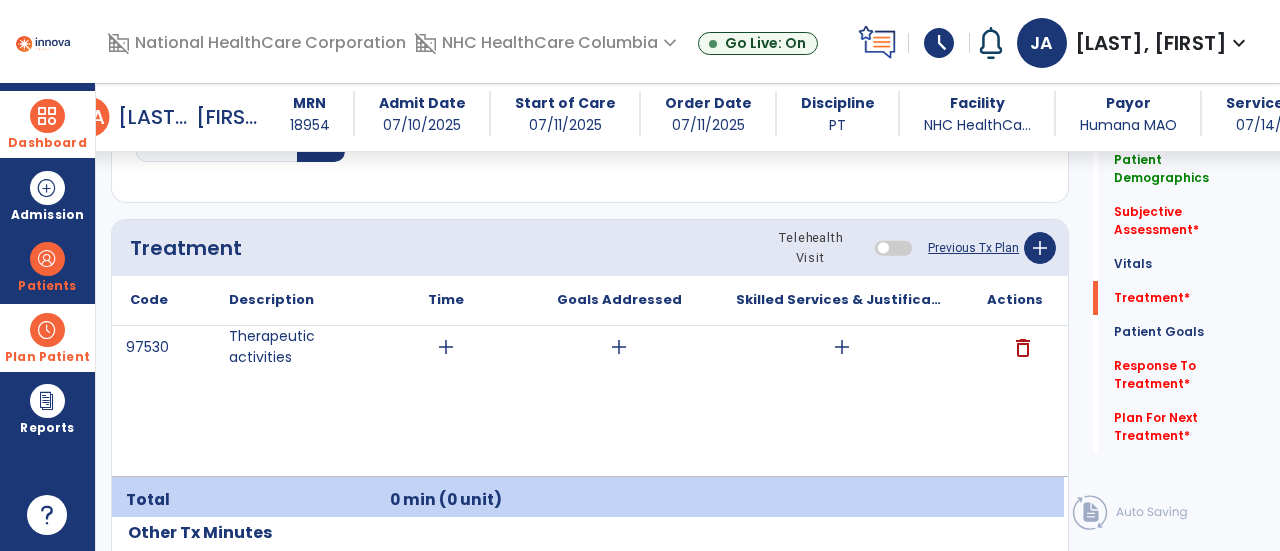 click at bounding box center [47, 330] 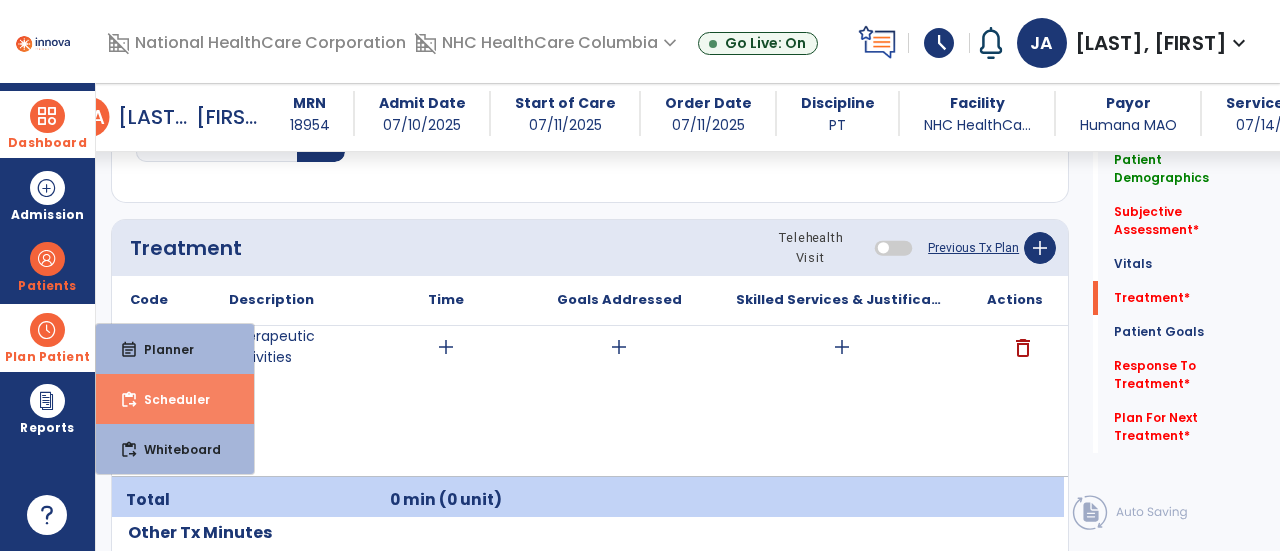 click on "Scheduler" at bounding box center (169, 399) 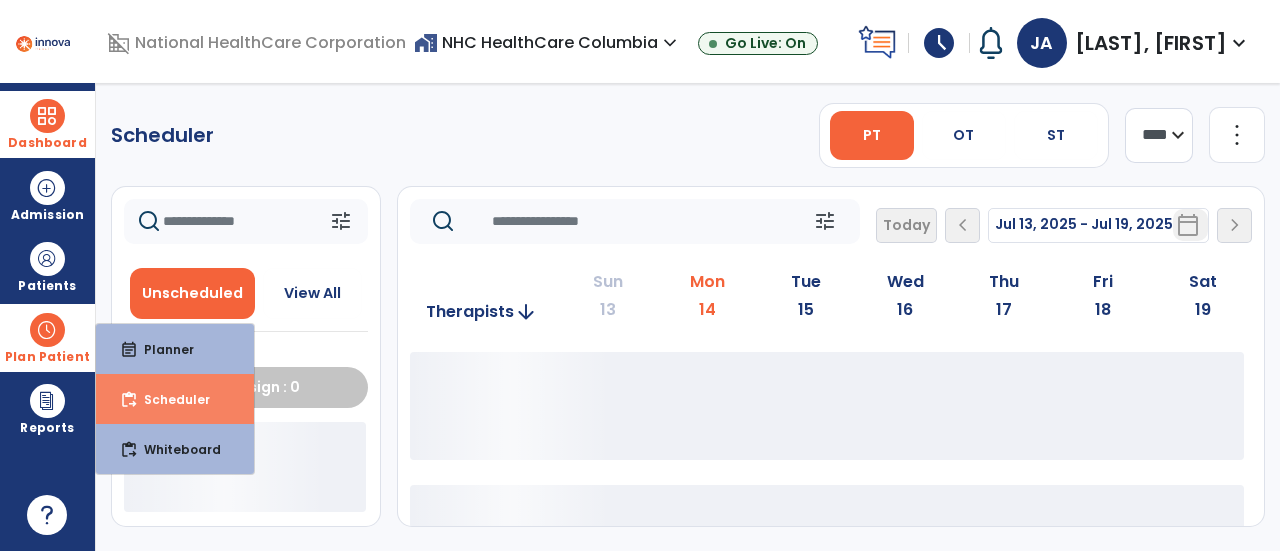 scroll, scrollTop: 0, scrollLeft: 0, axis: both 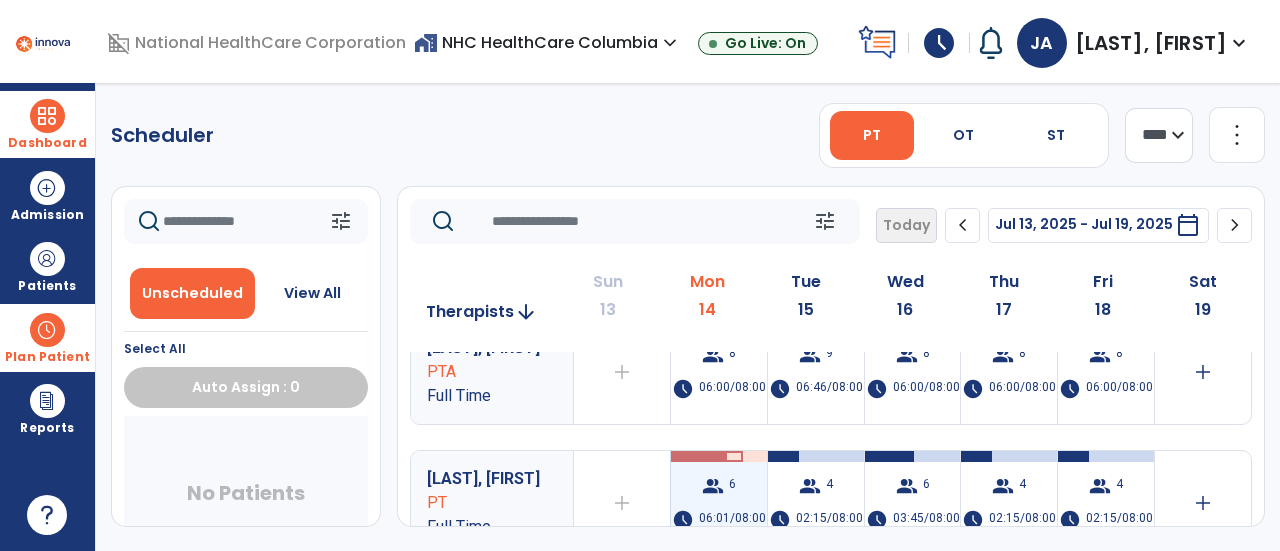 click on "group" at bounding box center (713, 486) 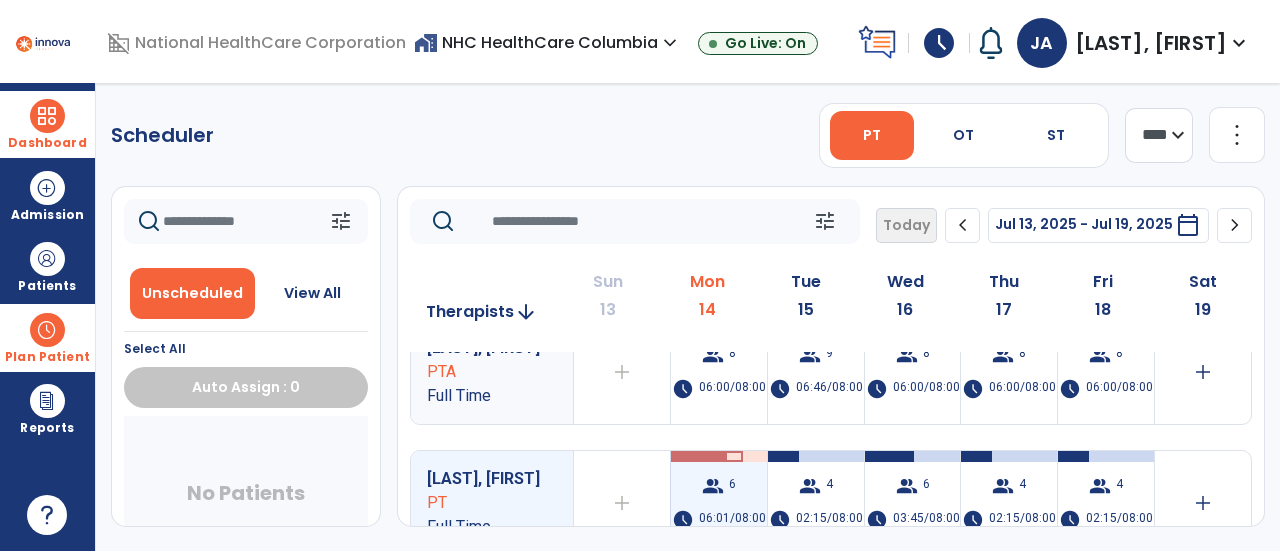 click on "group  6  schedule  06:01/08:00" at bounding box center [719, 503] 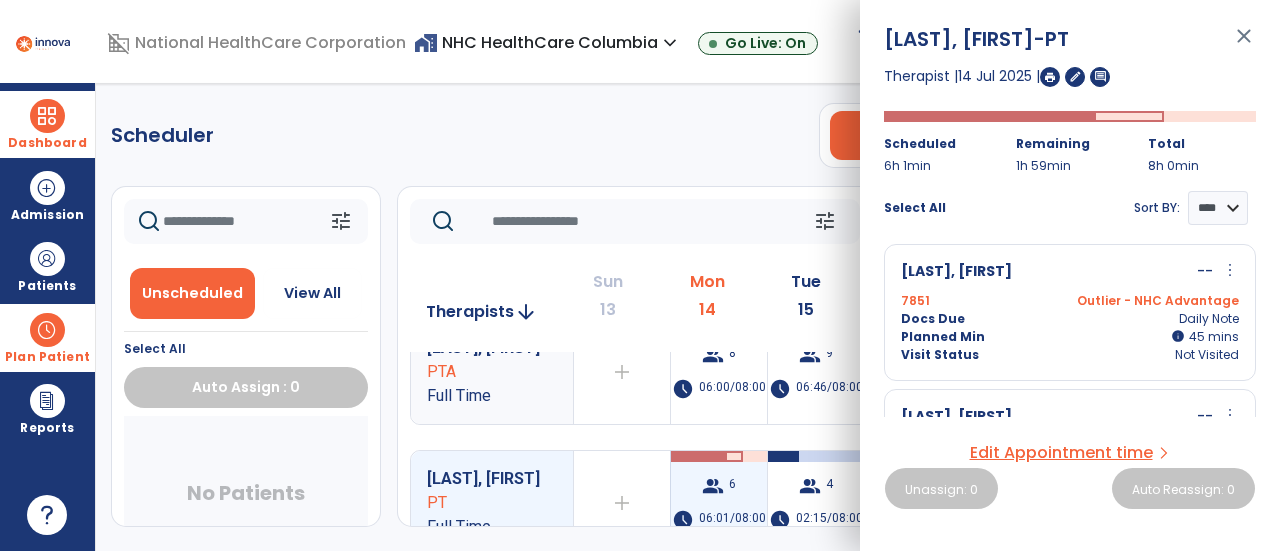 scroll, scrollTop: 688, scrollLeft: 0, axis: vertical 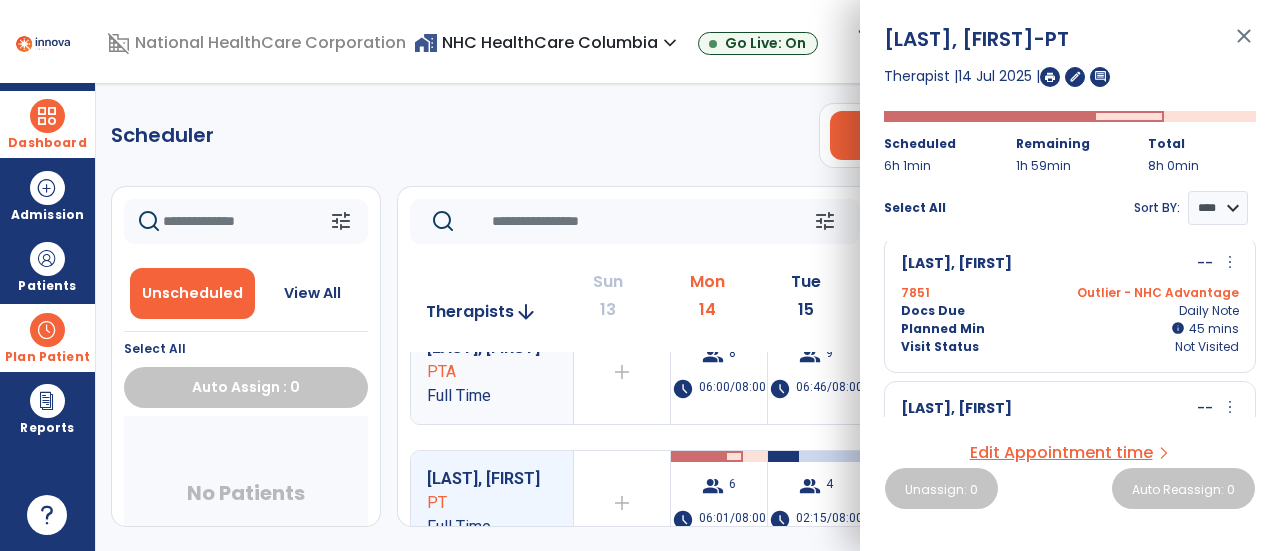 click on "Scheduler   PT   OT   ST  **** *** more_vert  Manage Labor   View All Therapists   Print" 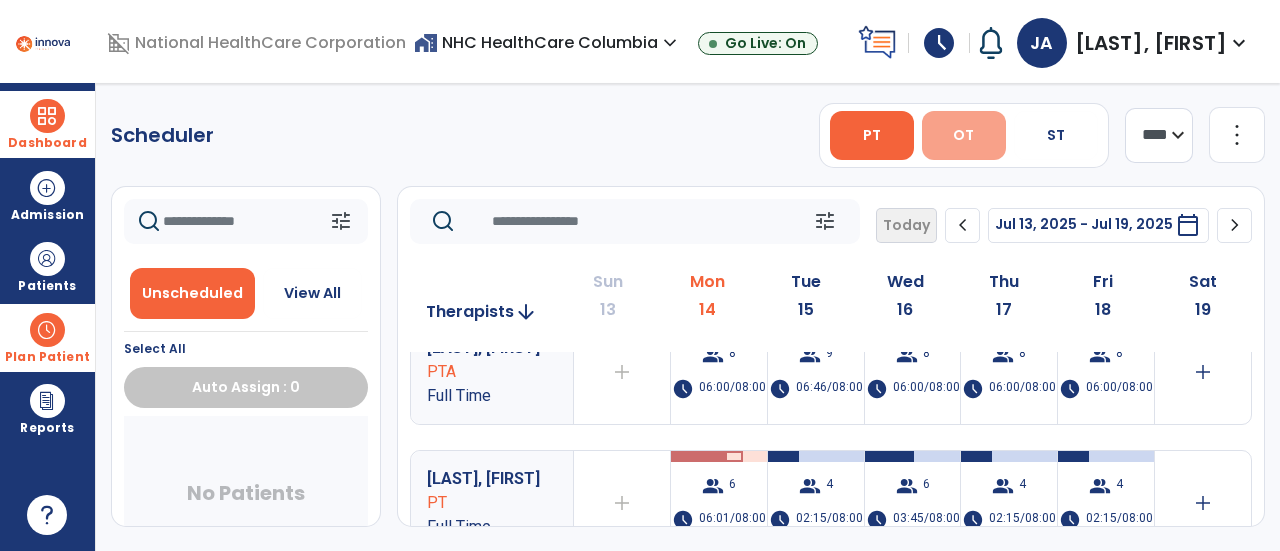 click on "OT" at bounding box center [963, 135] 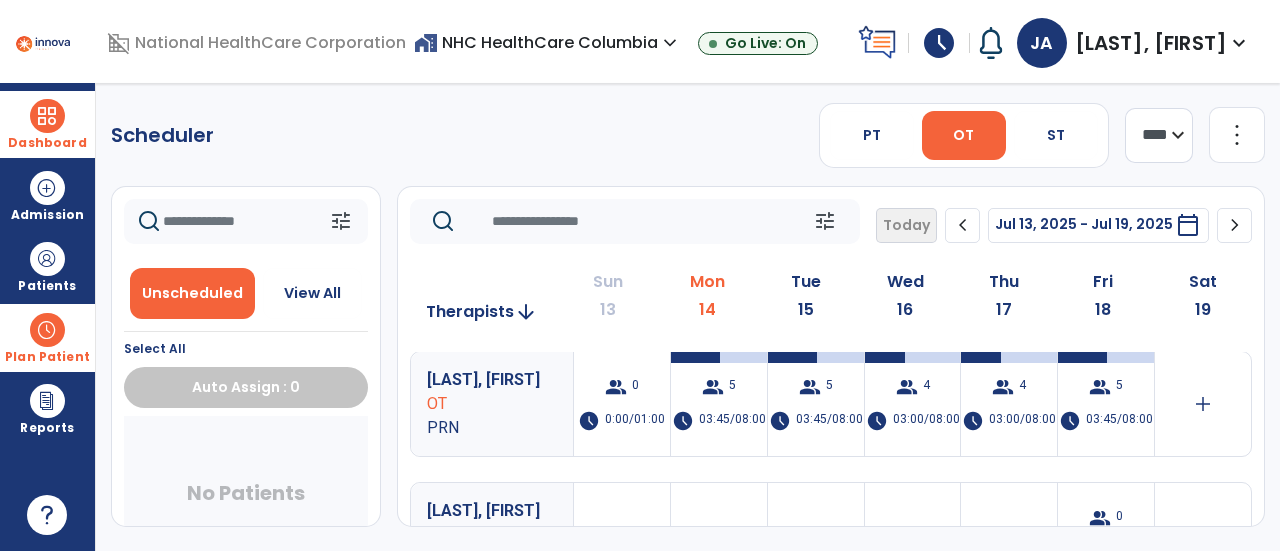 scroll, scrollTop: 133, scrollLeft: 0, axis: vertical 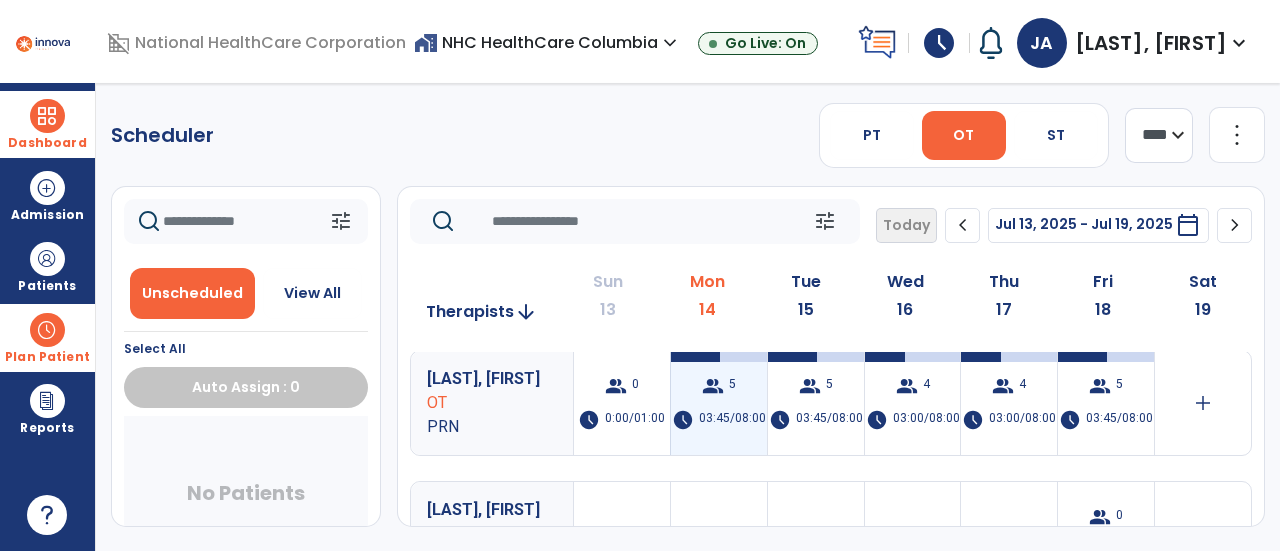 click on "03:45/08:00" at bounding box center [732, 420] 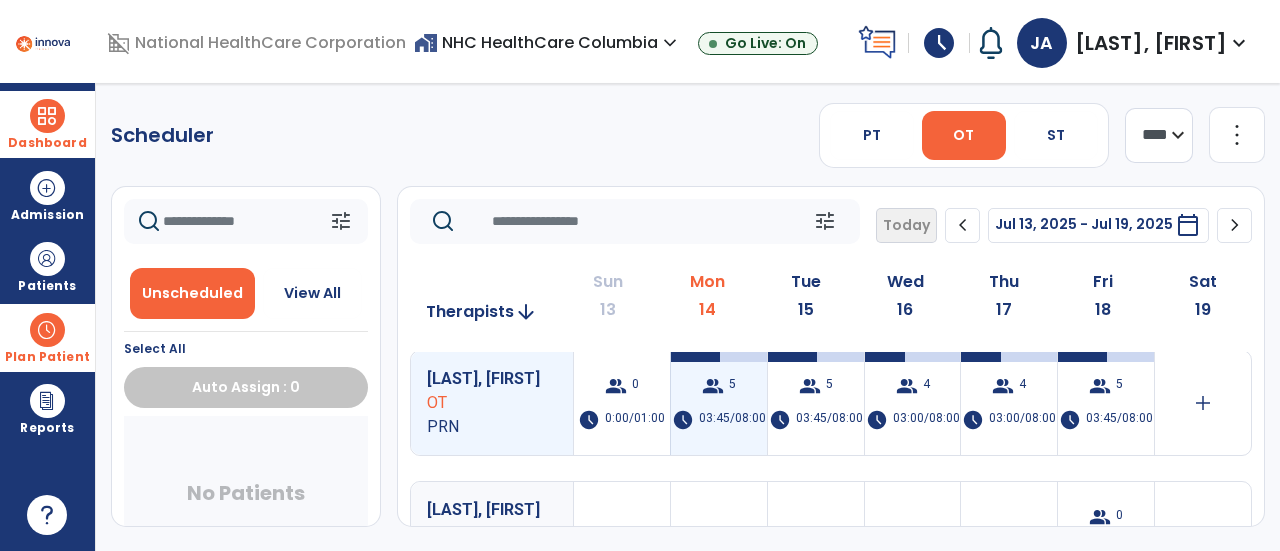 click on "03:45/08:00" at bounding box center [732, 420] 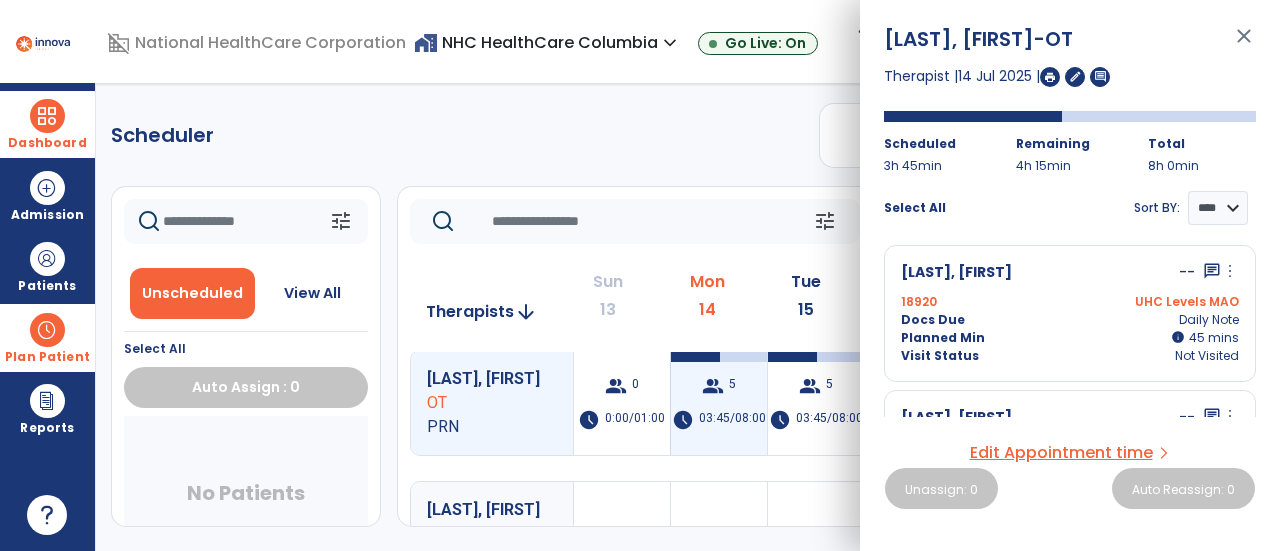 scroll, scrollTop: 0, scrollLeft: 0, axis: both 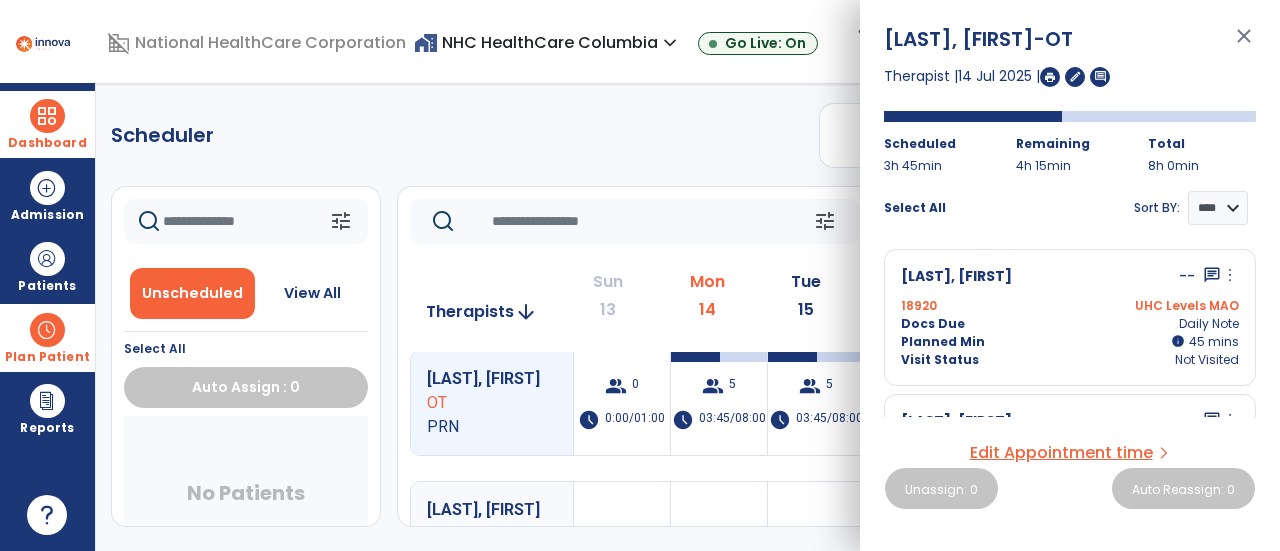 click on "[LAST], [FIRST] -OT close  Therapist |   14 Jul 2025 |   edit   comment  Scheduled 3h 45min Remaining  4h 15min  Total 8h 0min  Select All   Sort BY:  **** ****  [LAST], [FIRST]   --  chat more_vert  edit   Edit Session   alt_route   Split Minutes  18920 UHC Levels MAO  Docs Due Daily Note   Planned Min  info   45 I 45 mins  Visit Status  Not Visited   [FIRST], [LAST]   --  chat more_vert  edit   Edit Session   alt_route   Split Minutes  18915 Humana MAO  Docs Due Daily Note   Planned Min  info   45 I 45 mins  Visit Status  Not Visited   [LAST], [FIRST]   --  more_vert  edit   Edit Session   alt_route   Split Minutes  18935 Managed Care PDPM  Docs Due Daily Note   Planned Min  info   45 I 45 mins  Visit Status  Not Visited   [LAST], [FIRST]   --  more_vert  edit   Edit Session   alt_route   Split Minutes  18946 Medicare A  Docs Due Daily Note   Planned Min  info   45 I 45 mins  Visit Status  Not Visited   [LAST], [FIRST]   --  more_vert  edit   Edit Session   alt_route   Split Minutes  9195 Medicare A  Docs Due" at bounding box center (1070, 275) 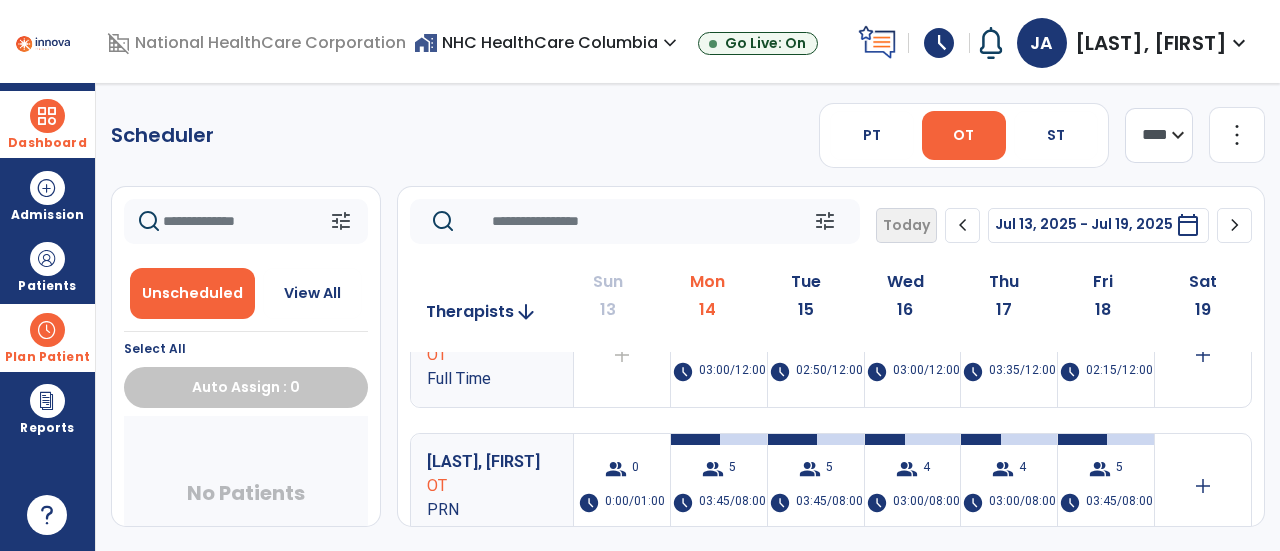 scroll, scrollTop: 0, scrollLeft: 0, axis: both 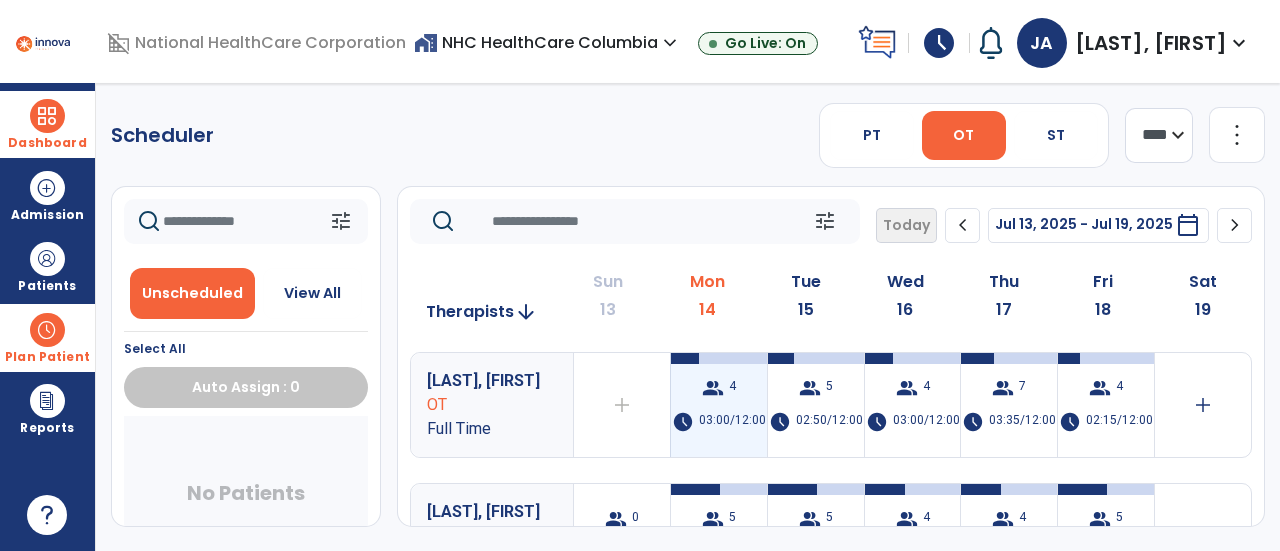 click on "03:00/12:00" at bounding box center [732, 422] 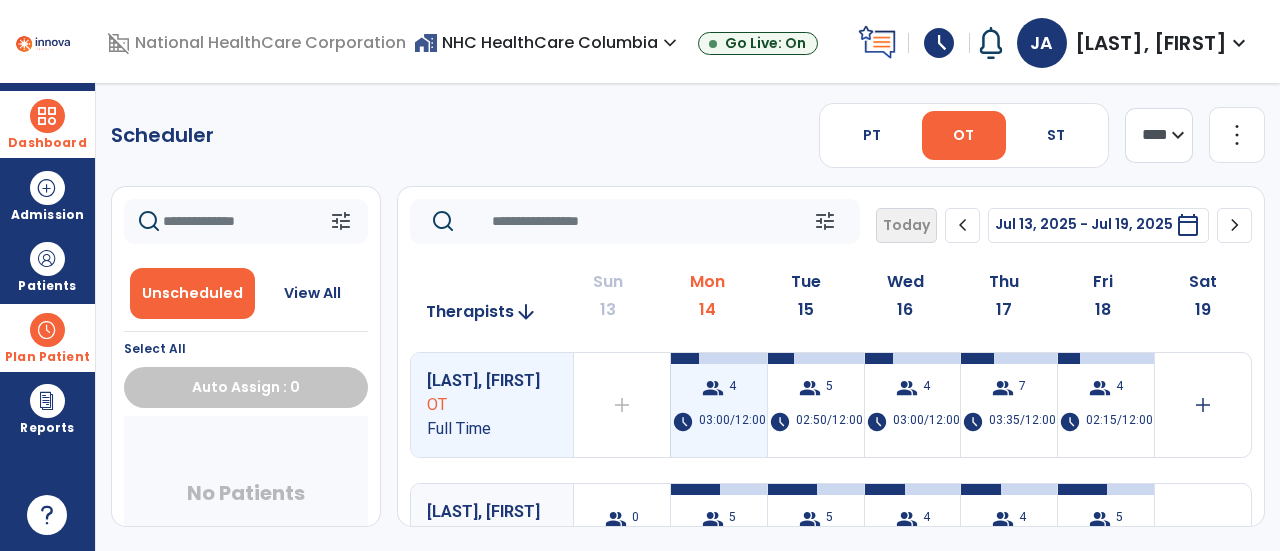 click on "group  4  schedule  03:00/12:00" at bounding box center [719, 405] 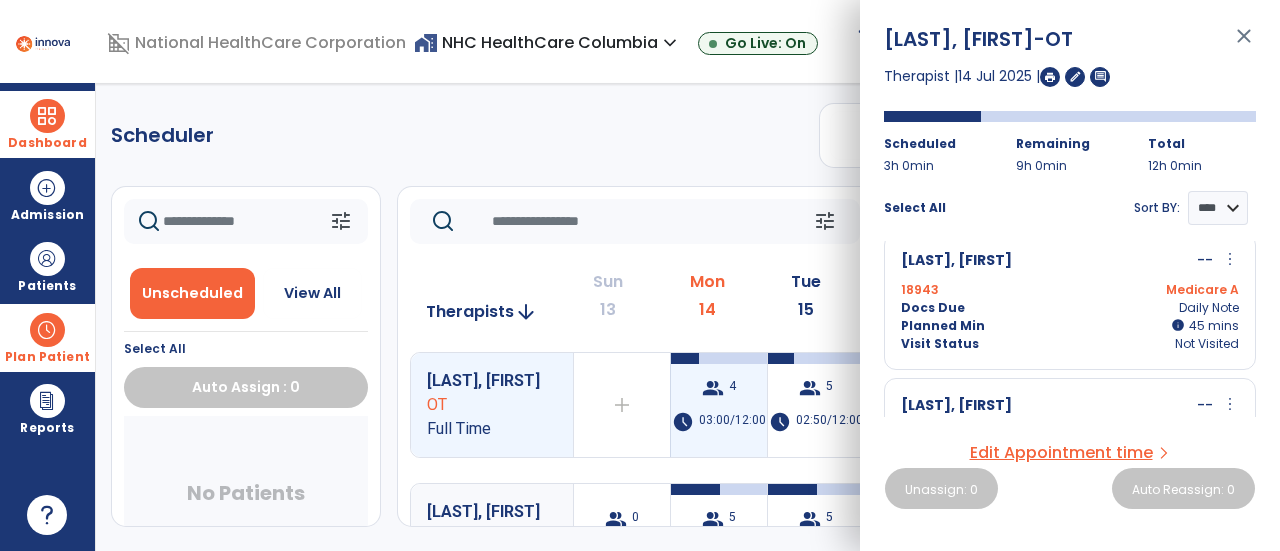 scroll, scrollTop: 0, scrollLeft: 0, axis: both 